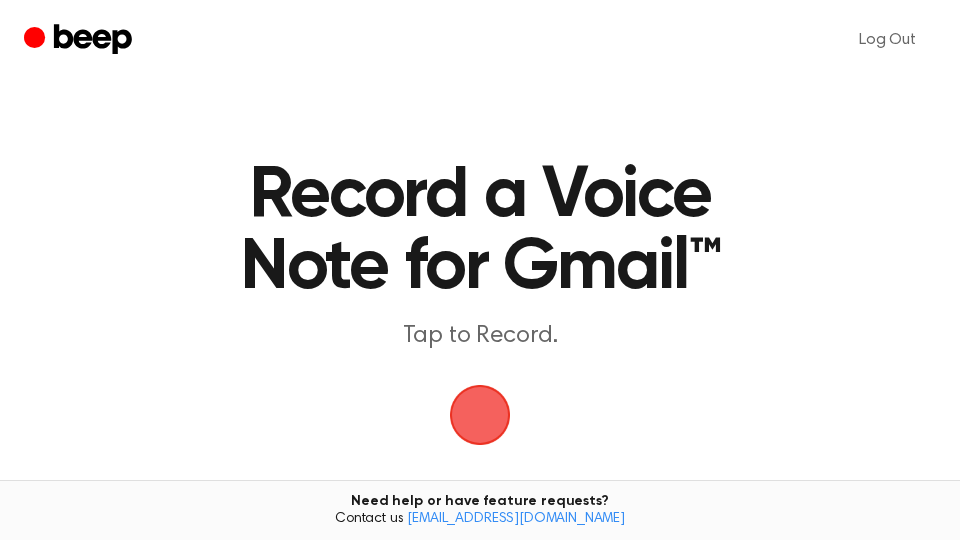 scroll, scrollTop: 0, scrollLeft: 0, axis: both 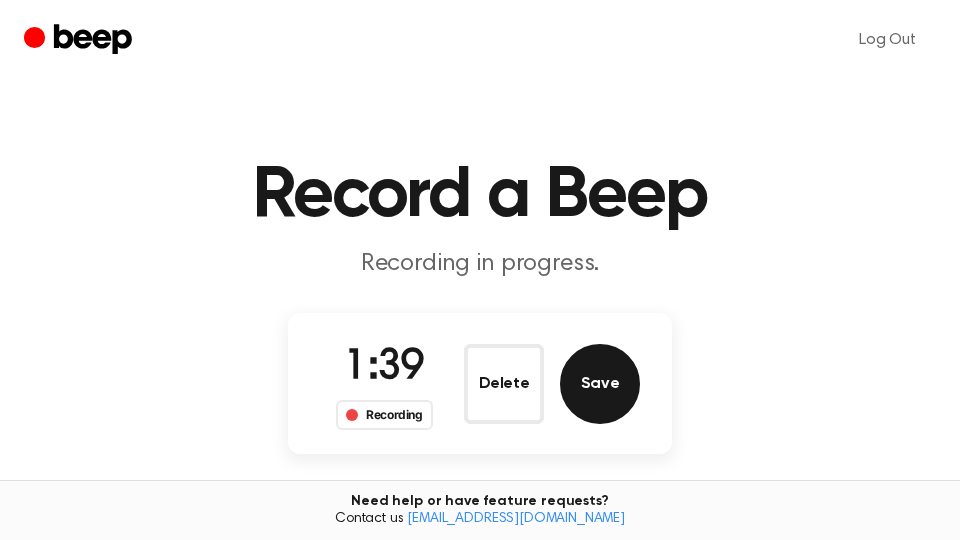 click on "Save" at bounding box center [600, 384] 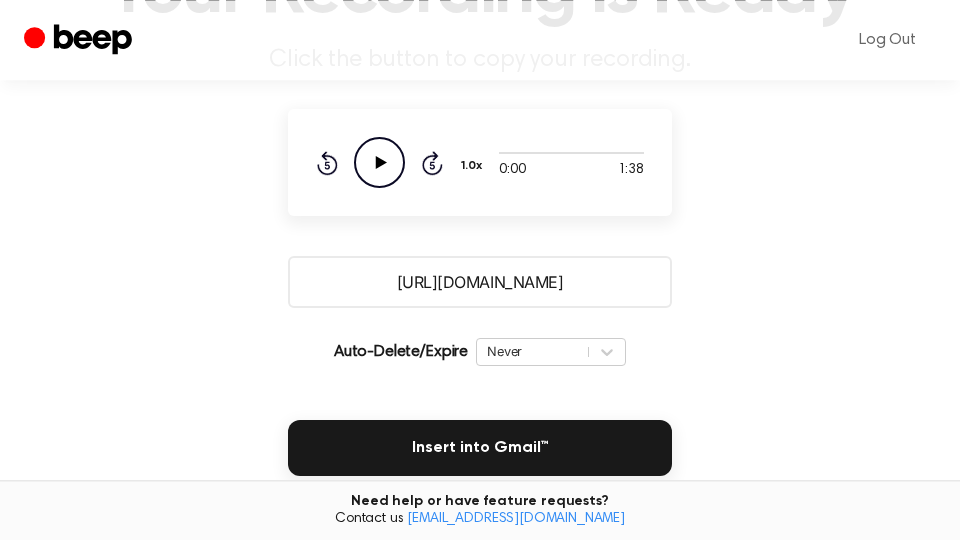scroll, scrollTop: 340, scrollLeft: 0, axis: vertical 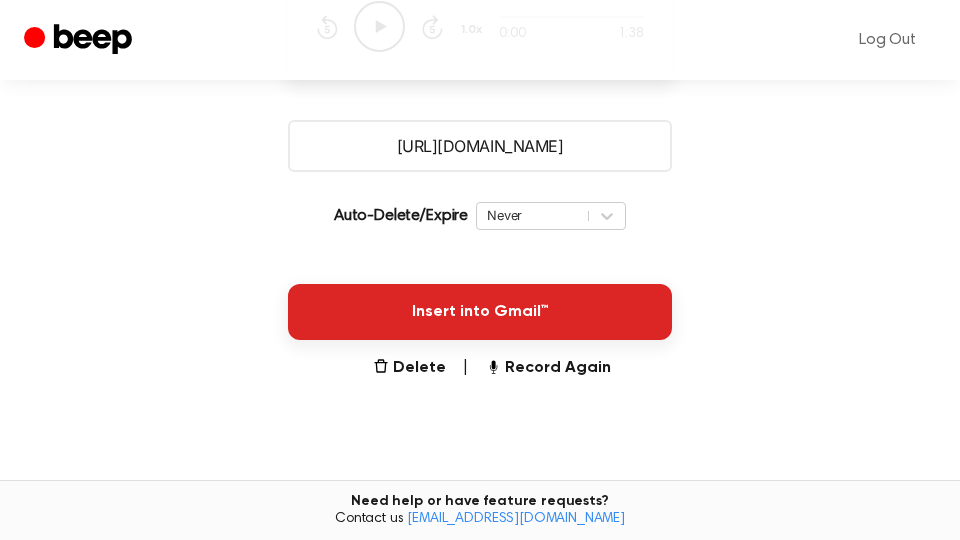 click on "Insert into Gmail™" at bounding box center [480, 312] 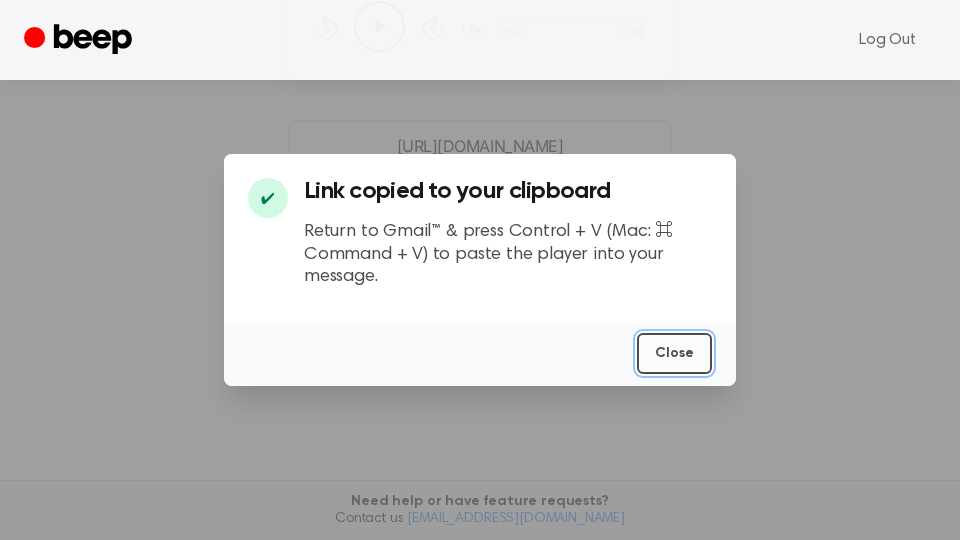 click on "Close" at bounding box center [674, 353] 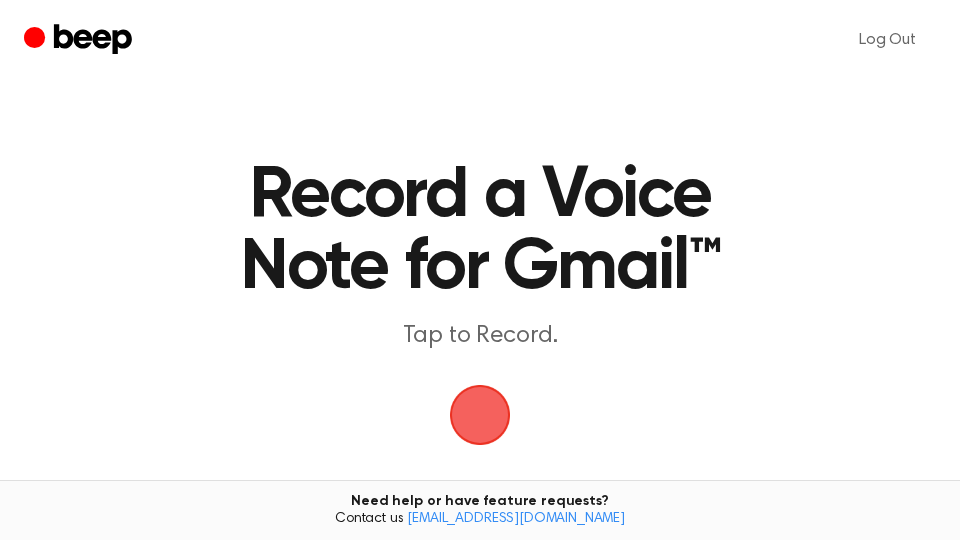 scroll, scrollTop: 0, scrollLeft: 0, axis: both 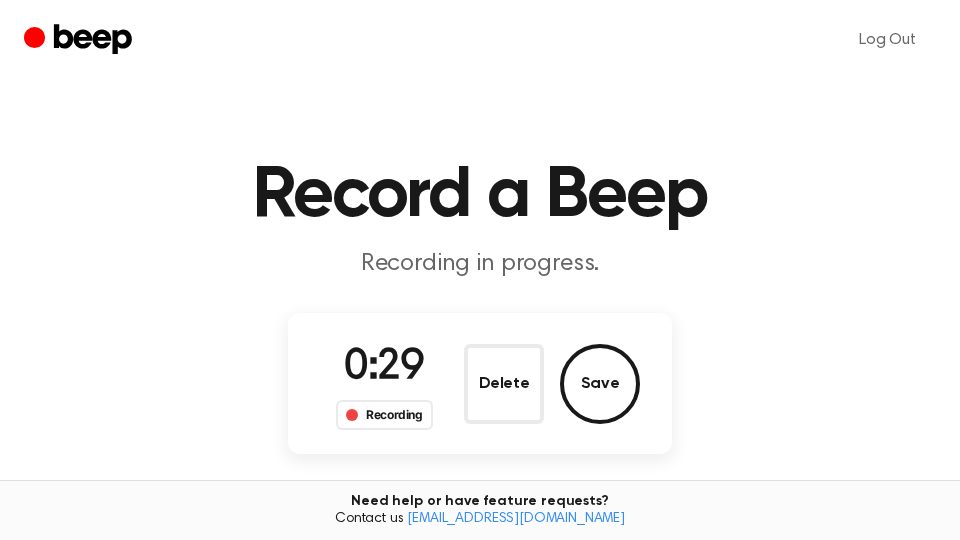 click on "Save" at bounding box center (600, 384) 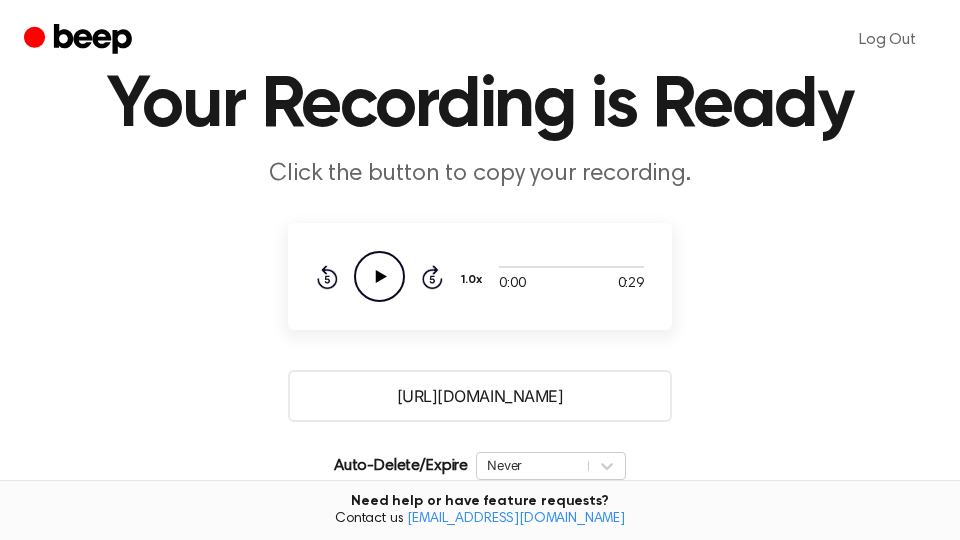 scroll, scrollTop: 340, scrollLeft: 0, axis: vertical 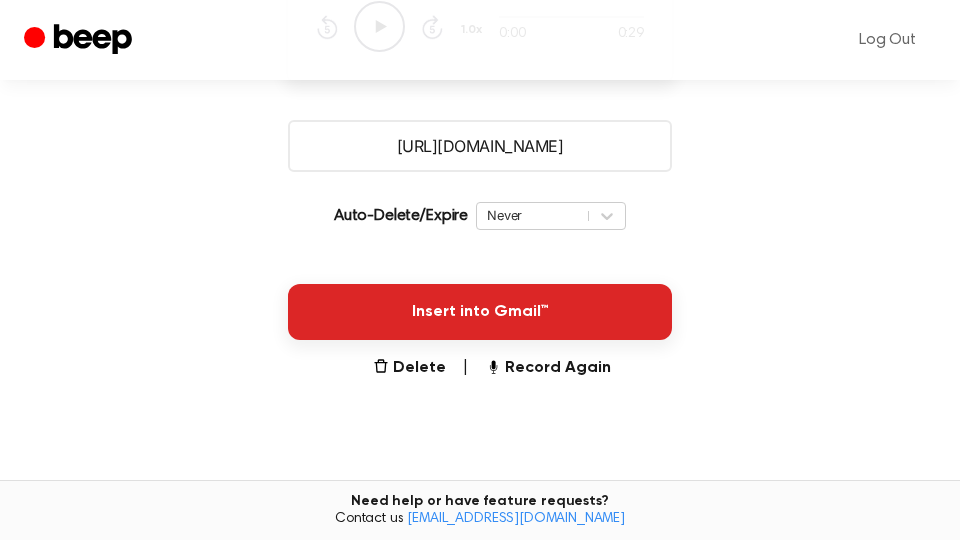 click on "Insert into Gmail™" at bounding box center [480, 312] 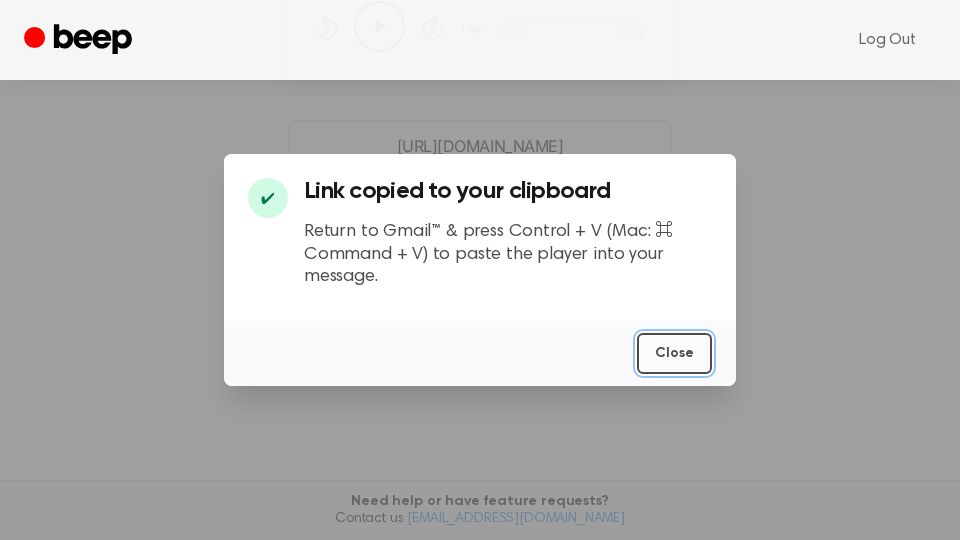 click on "Close" at bounding box center (674, 353) 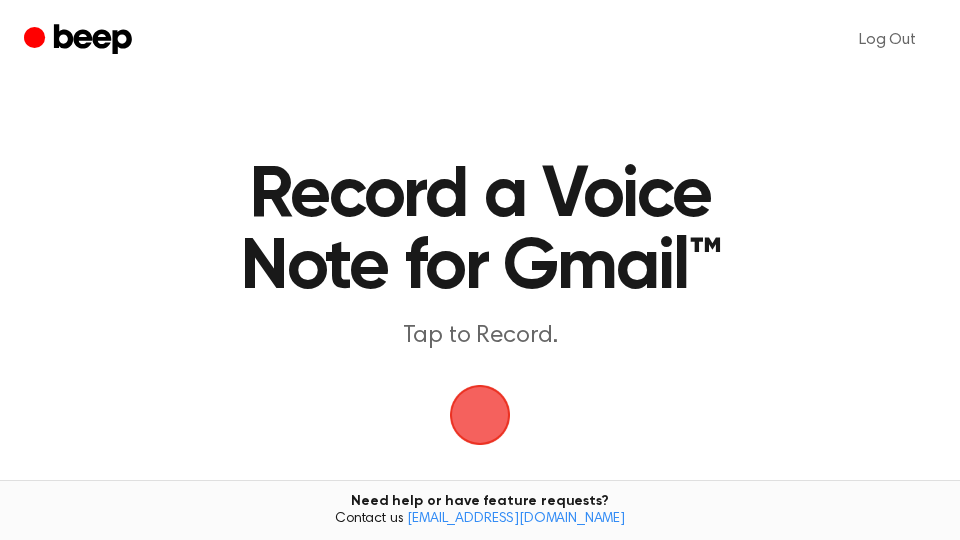 scroll, scrollTop: 0, scrollLeft: 0, axis: both 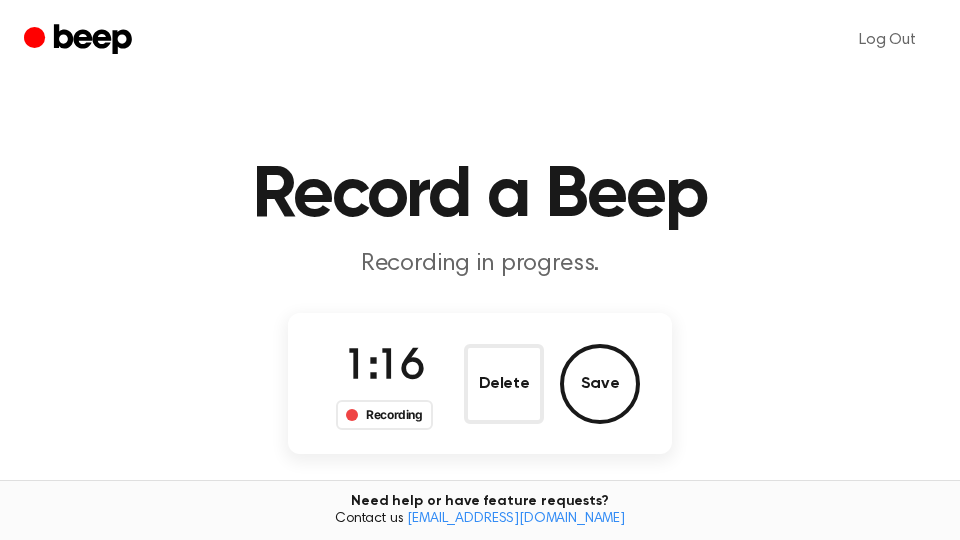 click on "Save" at bounding box center [600, 384] 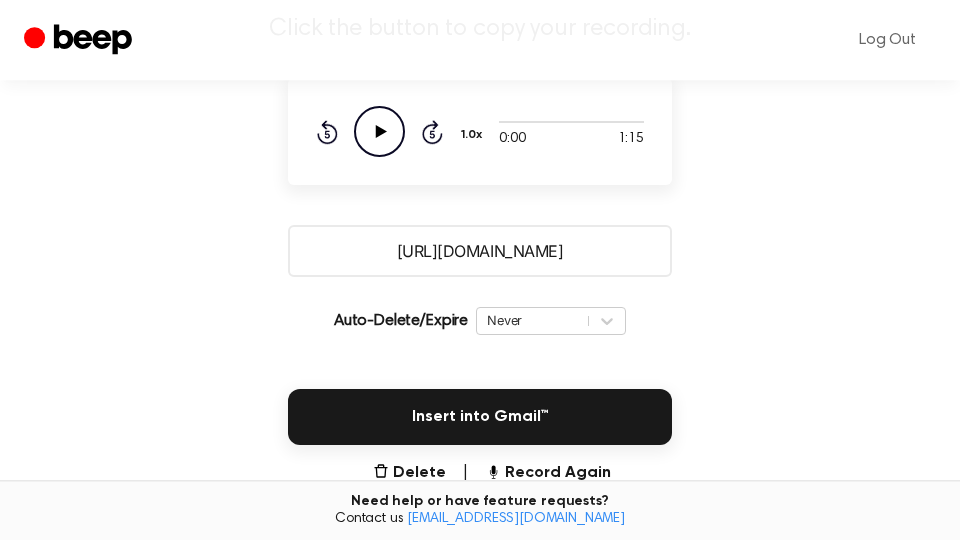 scroll, scrollTop: 340, scrollLeft: 0, axis: vertical 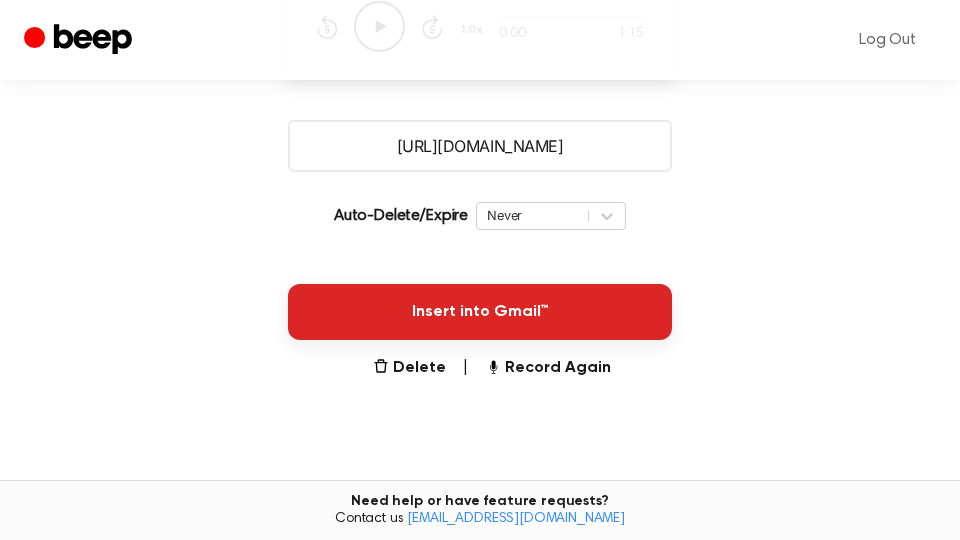 click on "Insert into Gmail™" at bounding box center [480, 312] 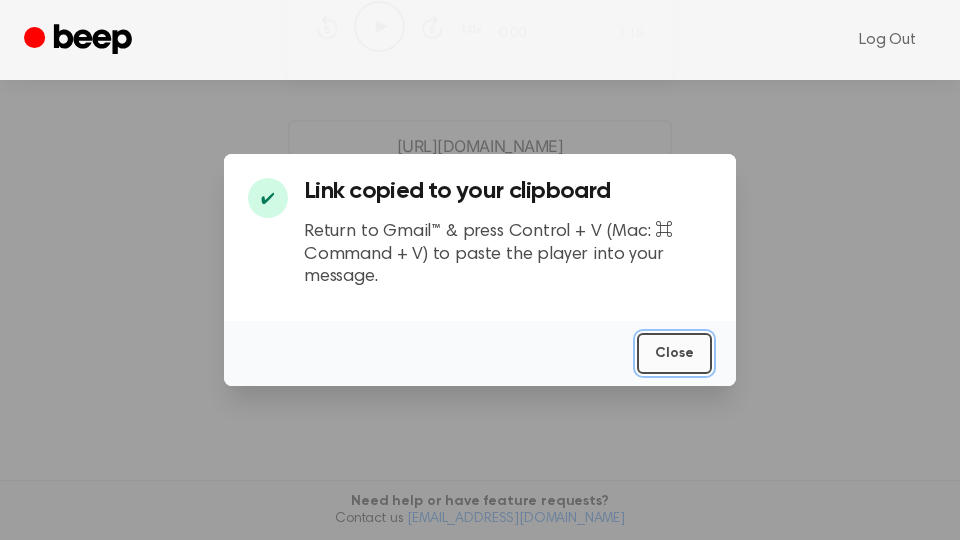 click on "Close" at bounding box center [674, 353] 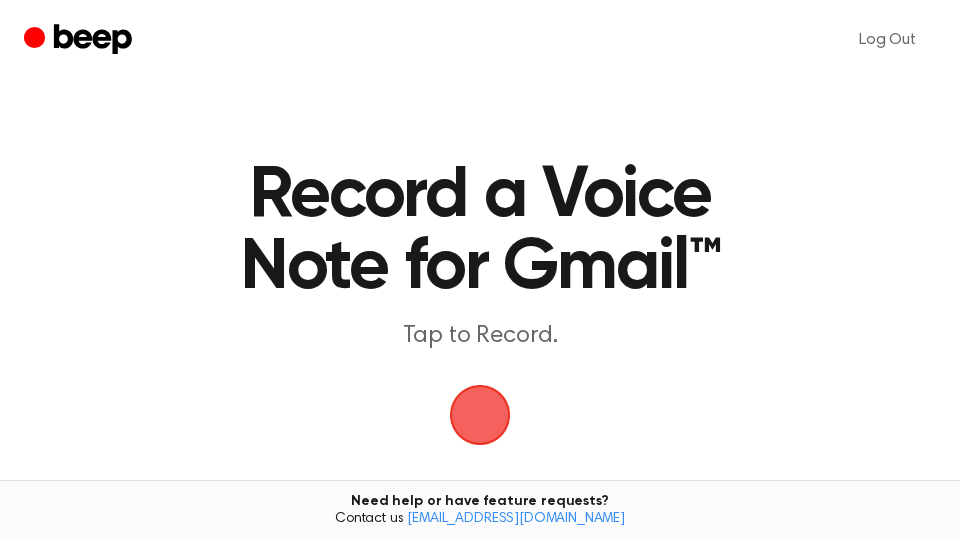 scroll, scrollTop: 0, scrollLeft: 0, axis: both 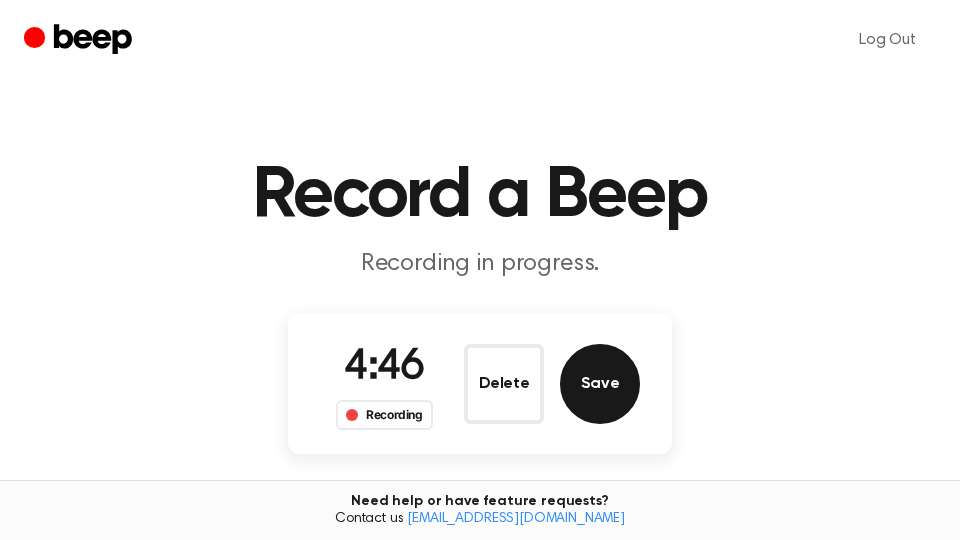 click on "Save" at bounding box center (600, 384) 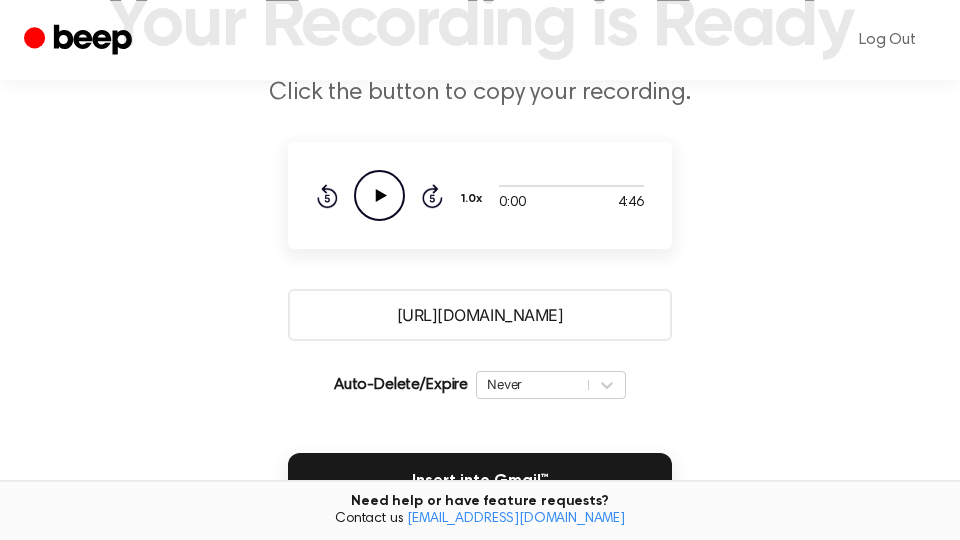 scroll, scrollTop: 340, scrollLeft: 0, axis: vertical 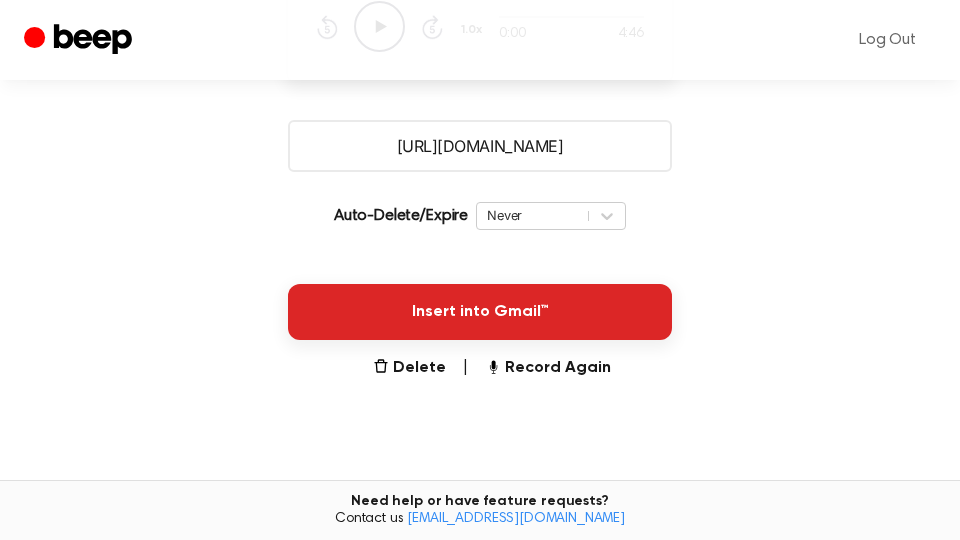 click on "Insert into Gmail™" at bounding box center (480, 312) 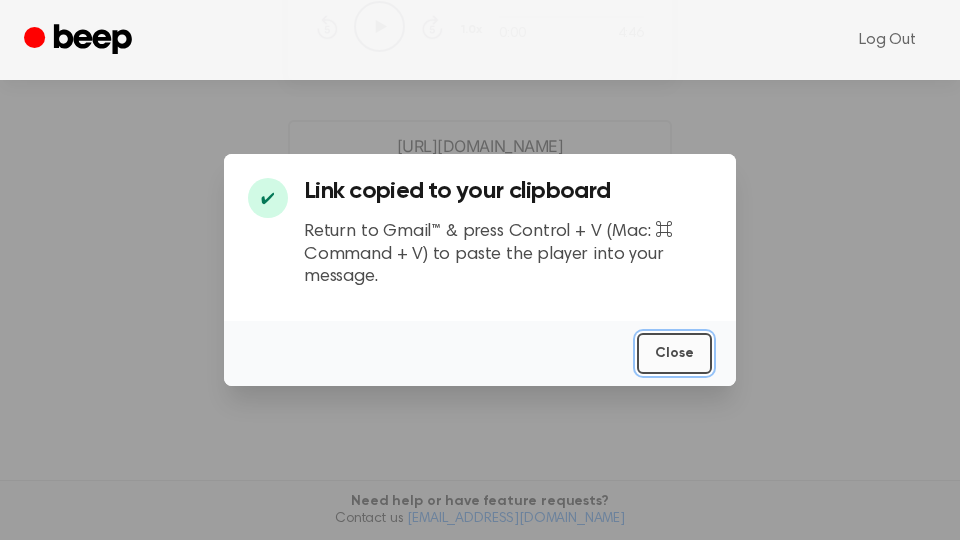 click on "Close" at bounding box center [674, 353] 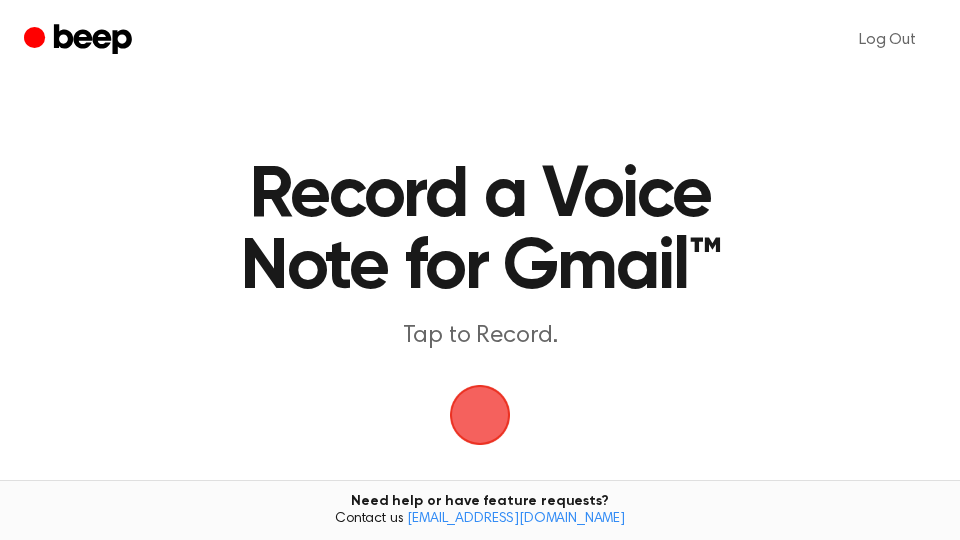 scroll, scrollTop: 0, scrollLeft: 0, axis: both 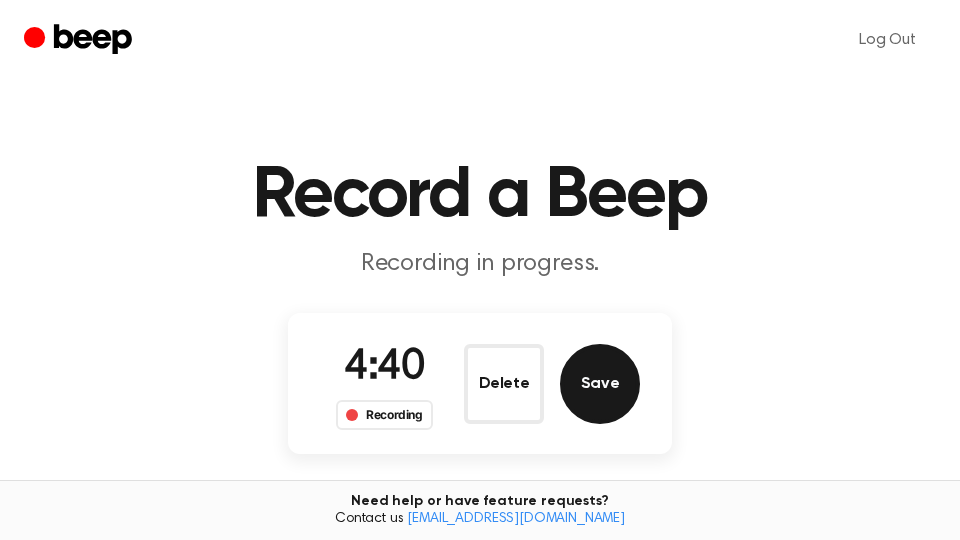 click on "Save" at bounding box center (600, 384) 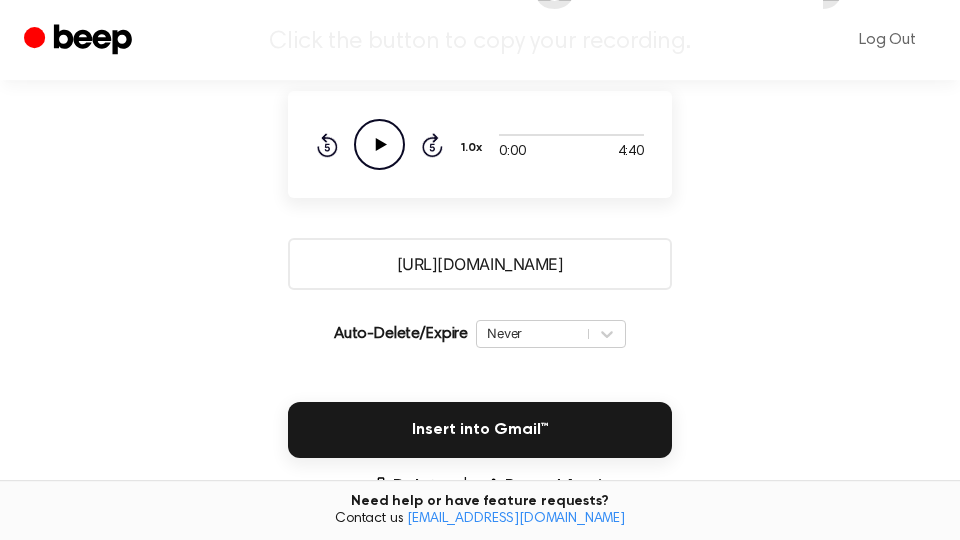 scroll, scrollTop: 340, scrollLeft: 0, axis: vertical 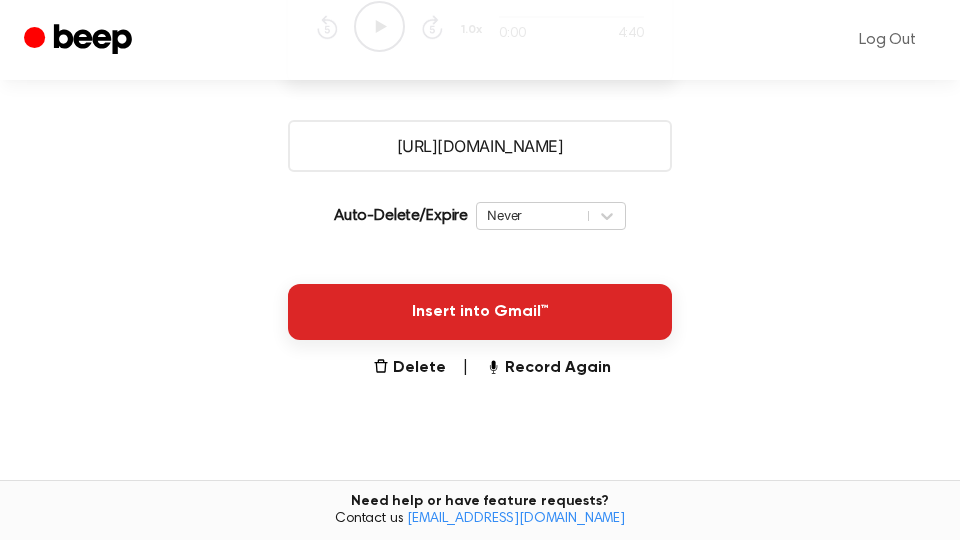 click on "Insert into Gmail™" at bounding box center (480, 312) 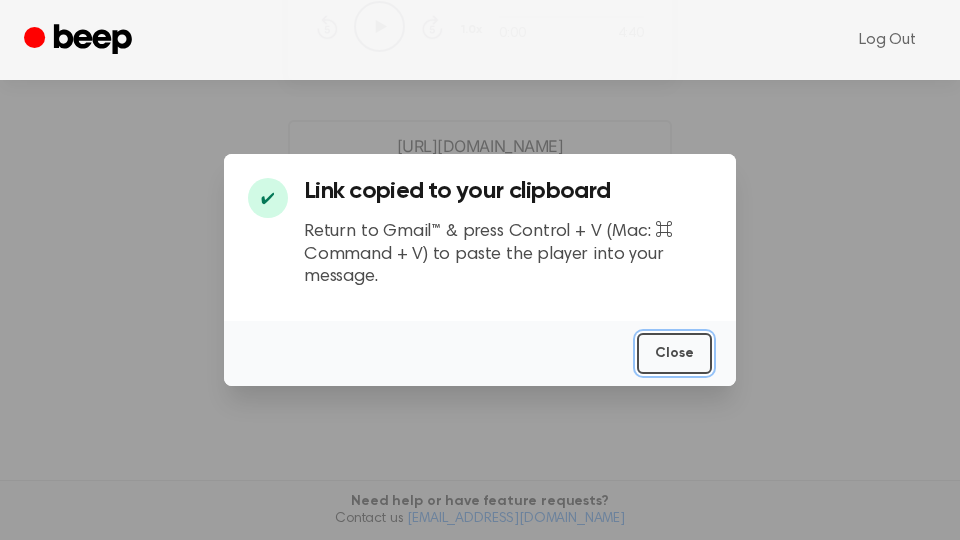 click on "Close" at bounding box center (674, 353) 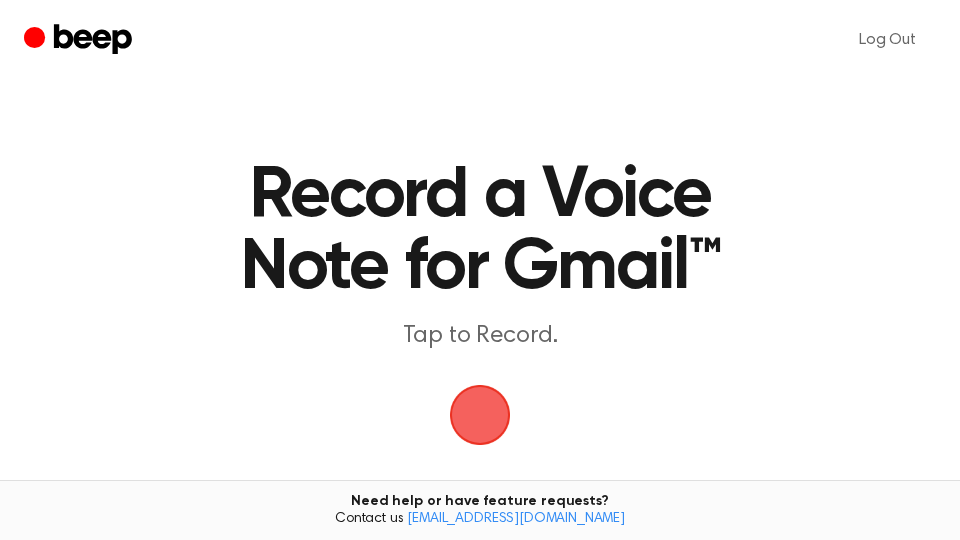 scroll, scrollTop: 0, scrollLeft: 0, axis: both 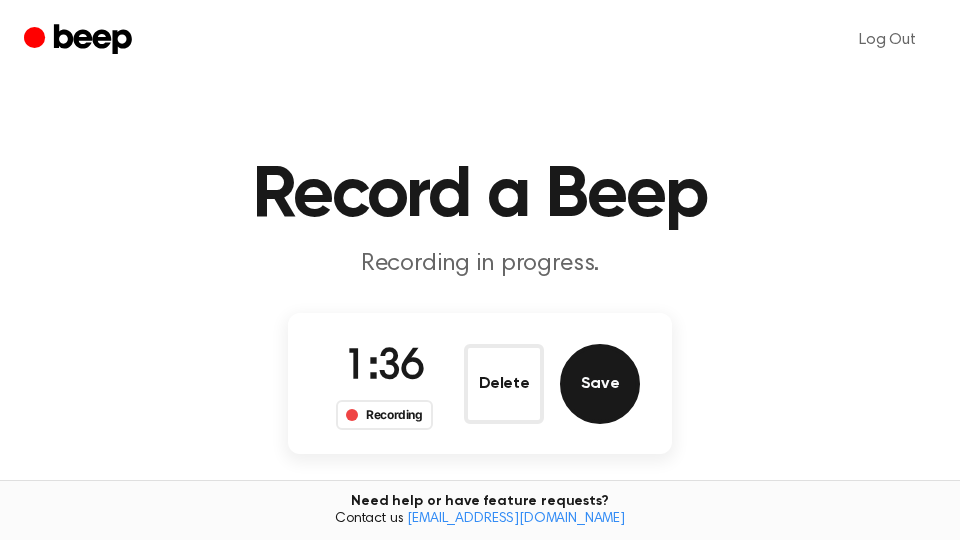 click on "Save" at bounding box center (600, 384) 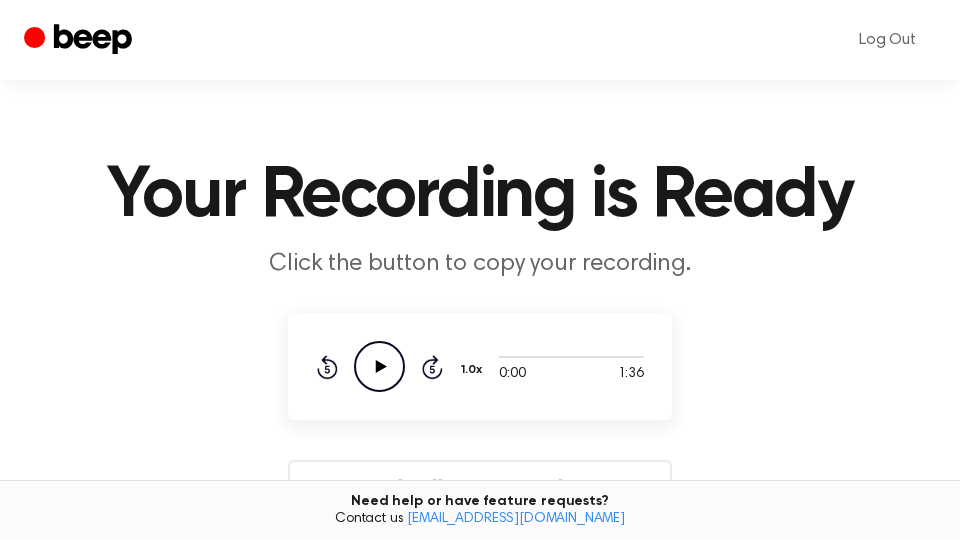 scroll, scrollTop: 340, scrollLeft: 0, axis: vertical 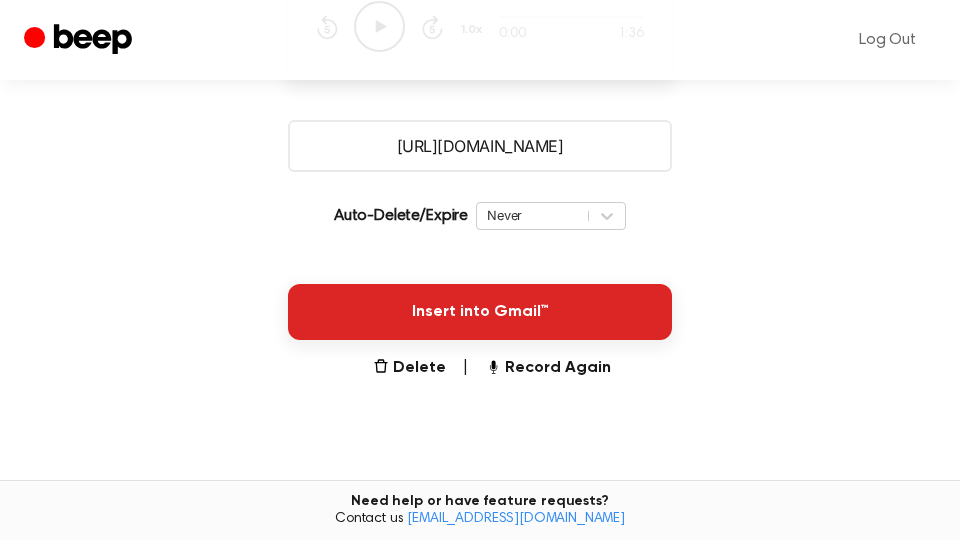 click on "Insert into Gmail™" at bounding box center (480, 312) 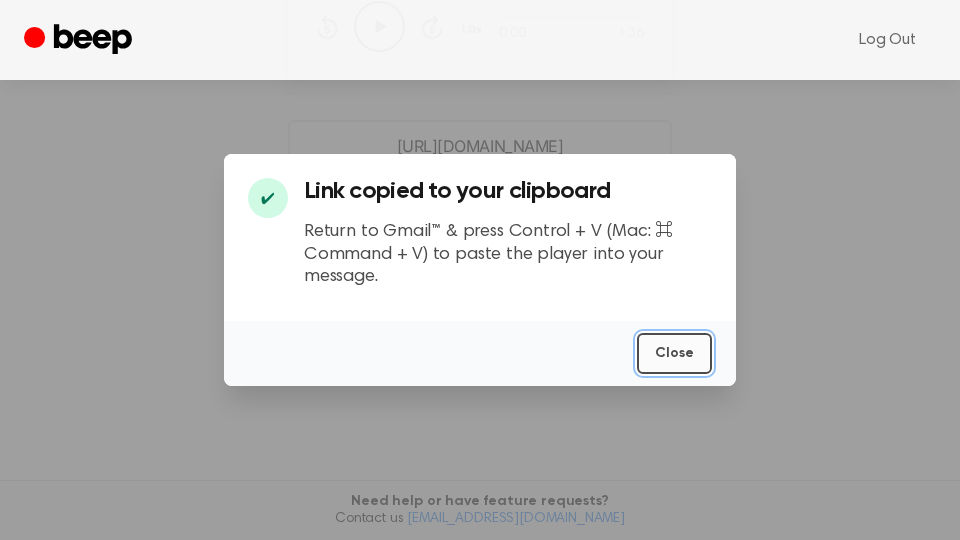 click on "Close" at bounding box center [674, 353] 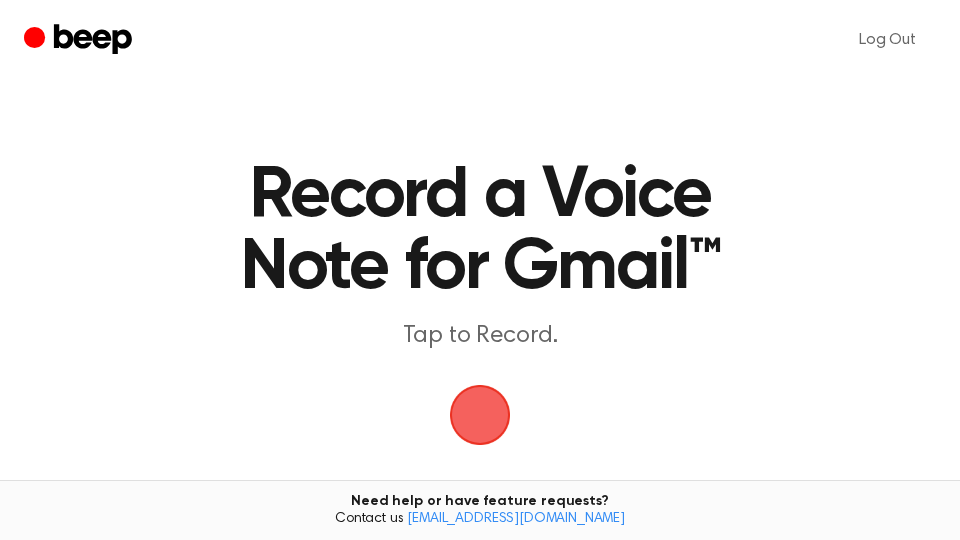 scroll, scrollTop: 0, scrollLeft: 0, axis: both 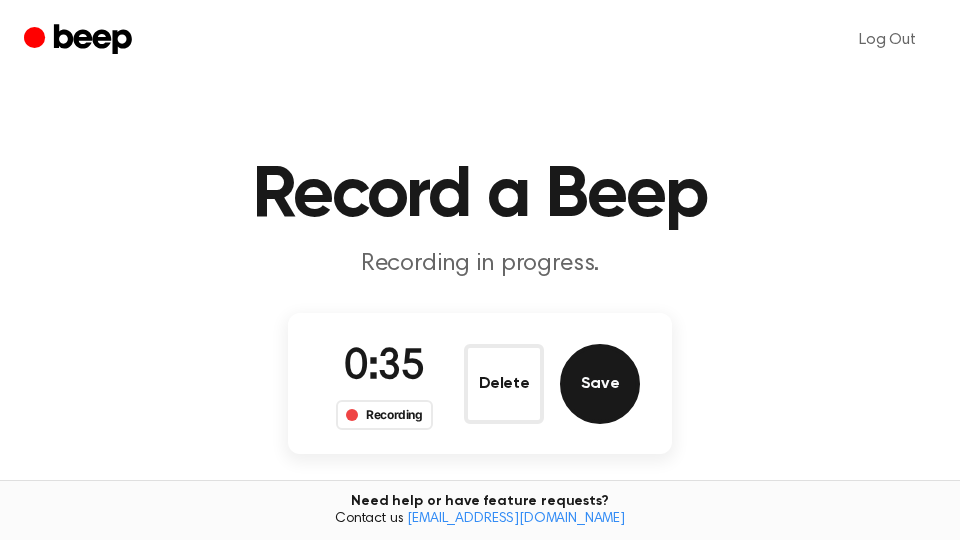 click on "Save" at bounding box center [600, 384] 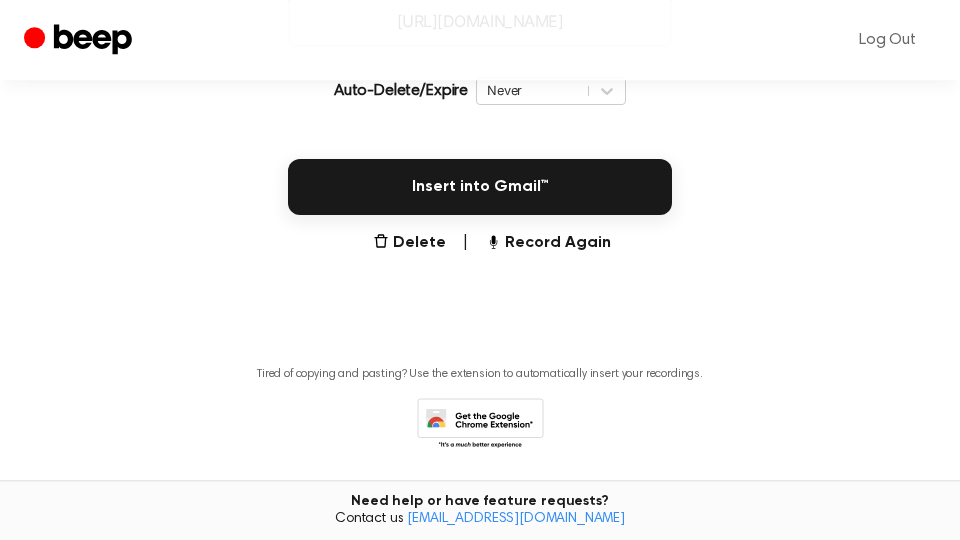 scroll, scrollTop: 530, scrollLeft: 0, axis: vertical 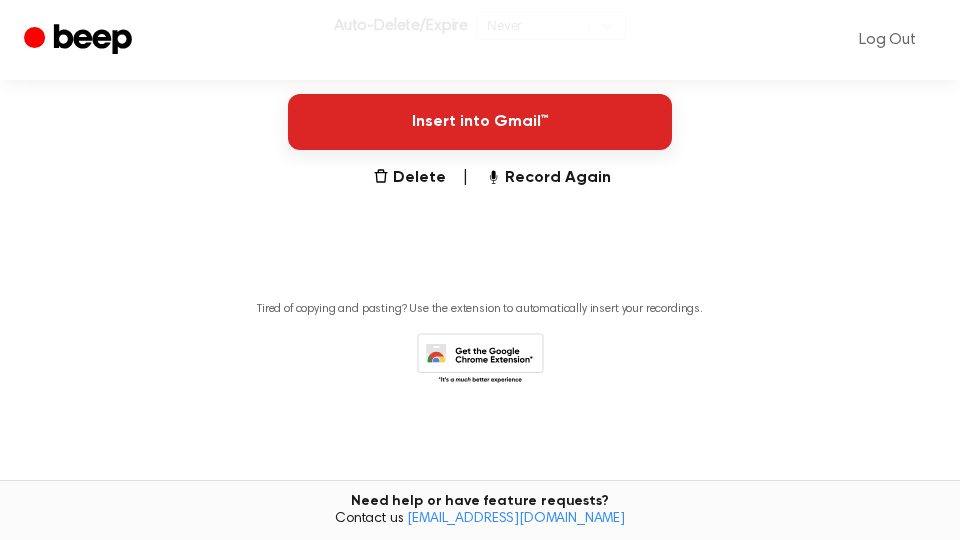 click on "Insert into Gmail™" at bounding box center [480, 122] 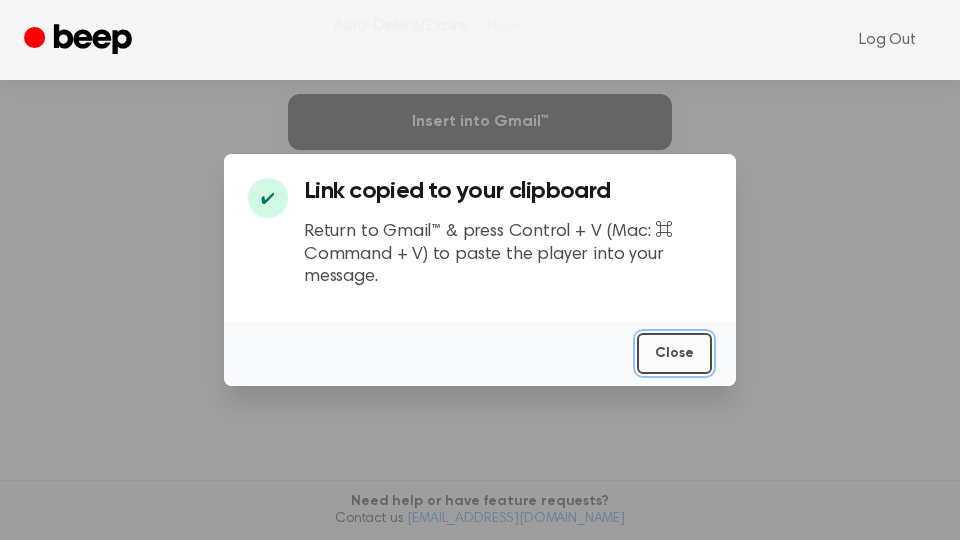 click on "Close" at bounding box center (674, 353) 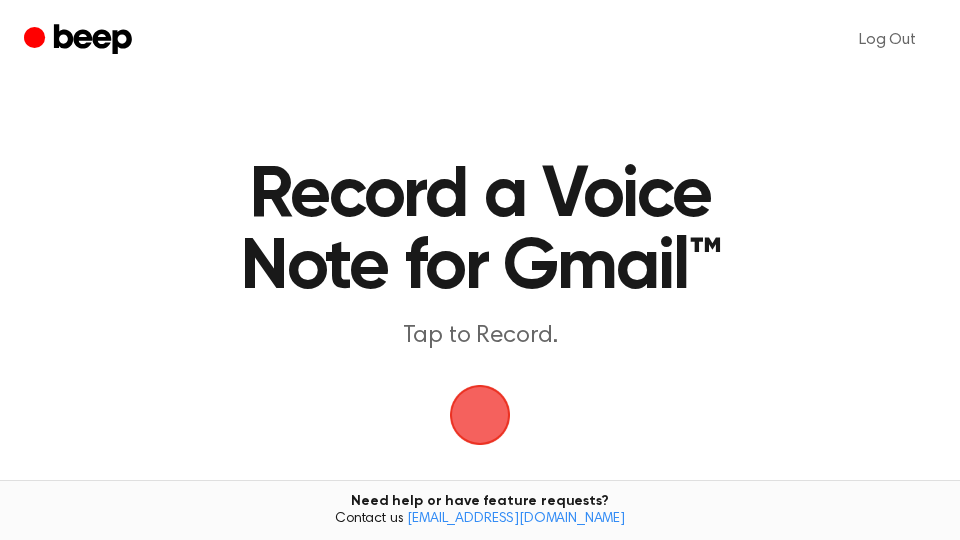 scroll, scrollTop: 0, scrollLeft: 0, axis: both 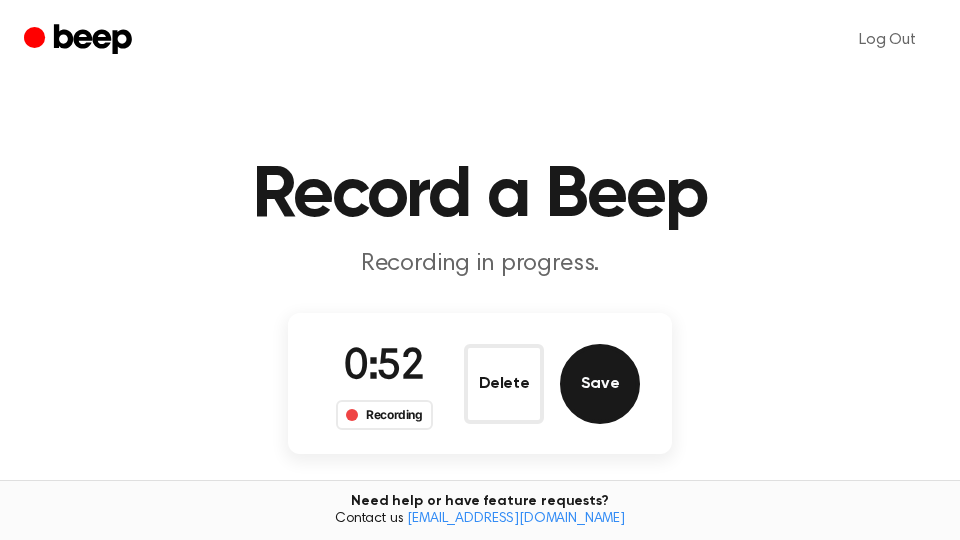 click on "Save" at bounding box center [600, 384] 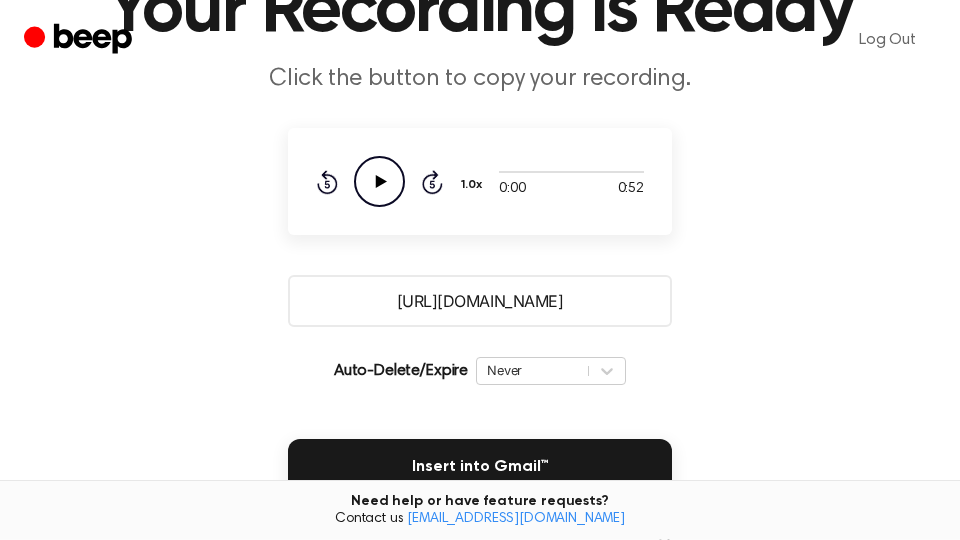 scroll, scrollTop: 340, scrollLeft: 0, axis: vertical 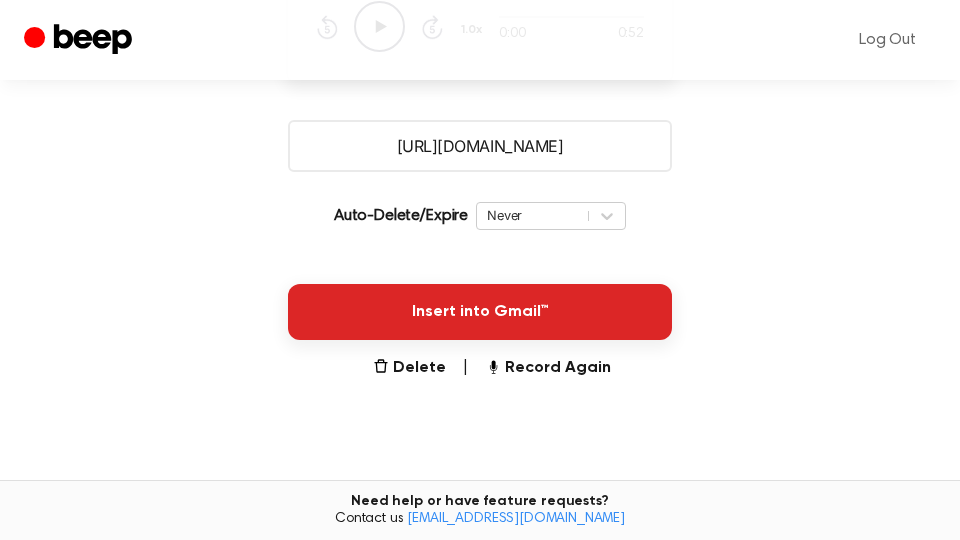 click on "Insert into Gmail™" at bounding box center [480, 312] 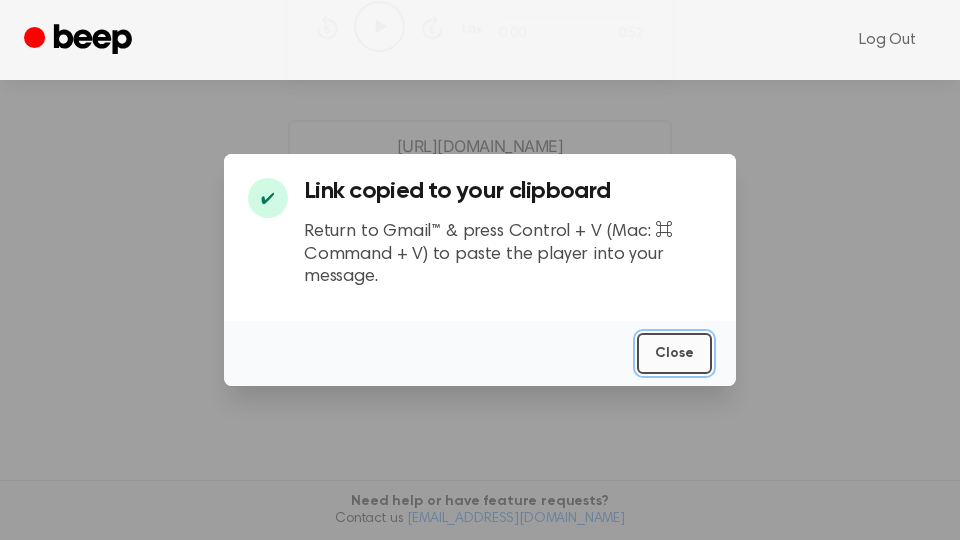 click on "Close" at bounding box center (674, 353) 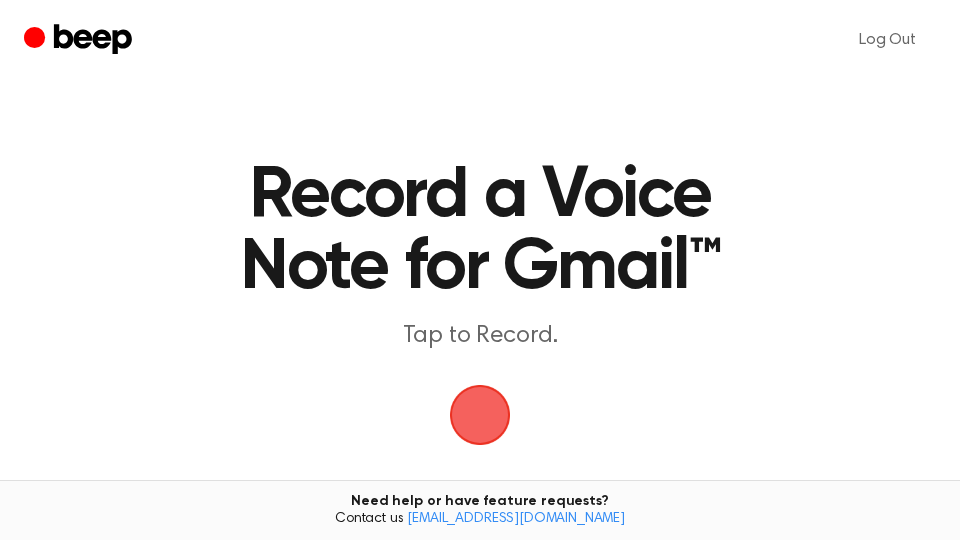 scroll, scrollTop: 0, scrollLeft: 0, axis: both 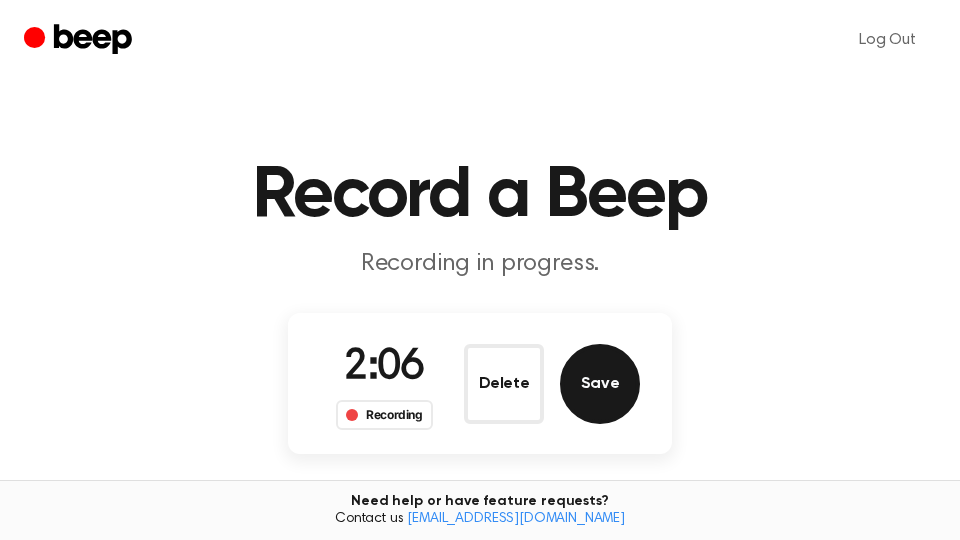 click on "Save" at bounding box center [600, 384] 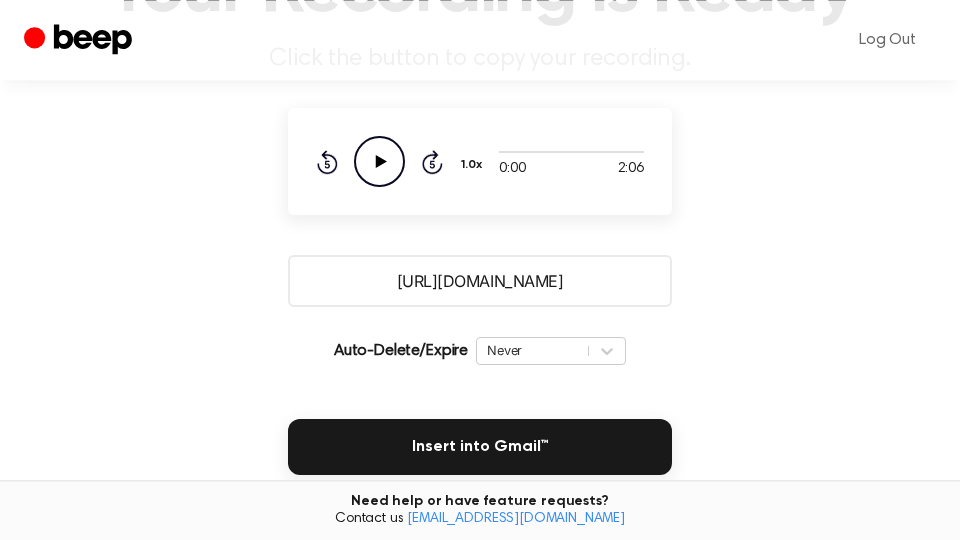 scroll, scrollTop: 340, scrollLeft: 0, axis: vertical 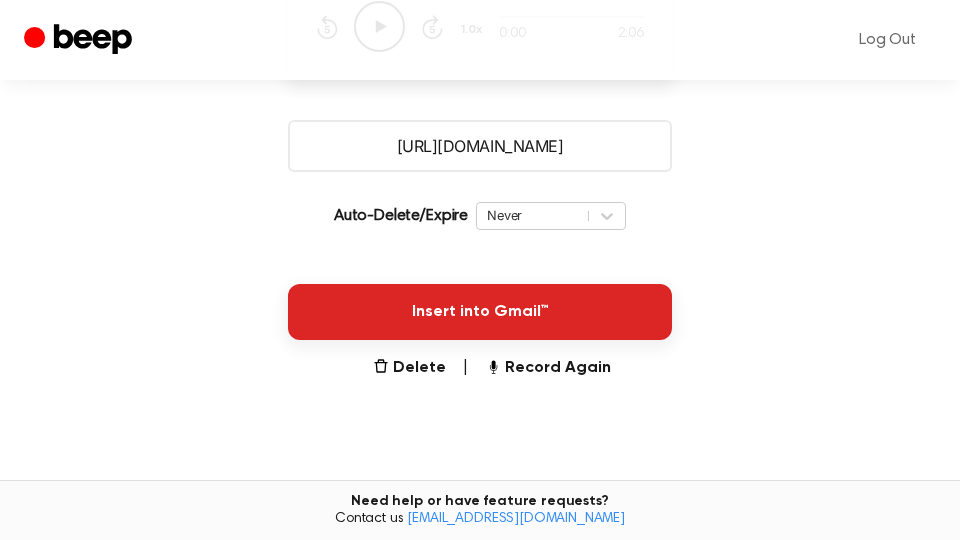 click on "Insert into Gmail™" at bounding box center [480, 312] 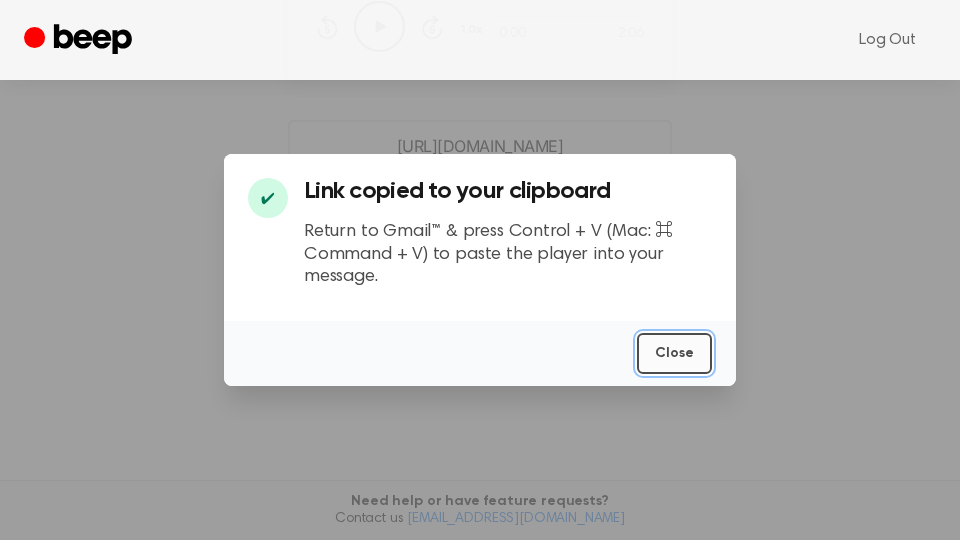 click on "Close" at bounding box center (674, 353) 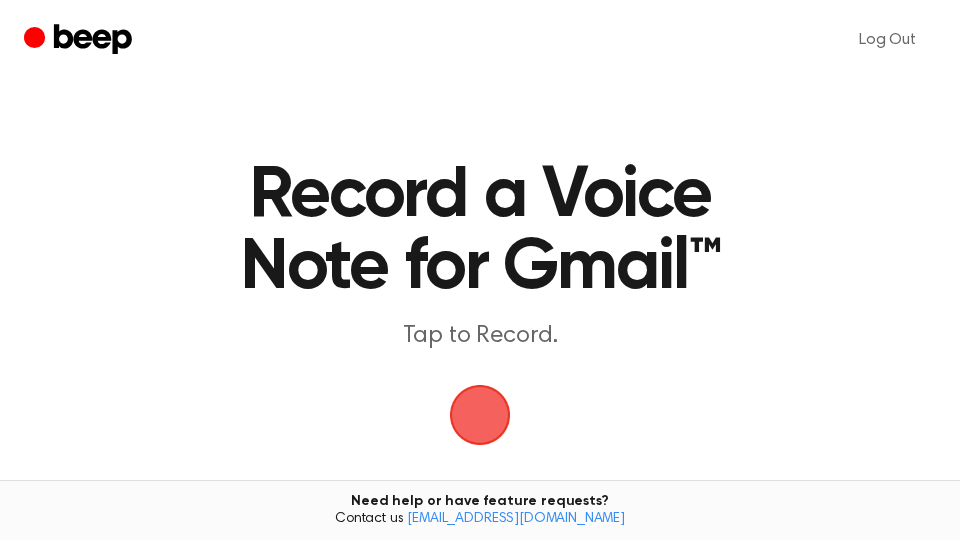 scroll, scrollTop: 0, scrollLeft: 0, axis: both 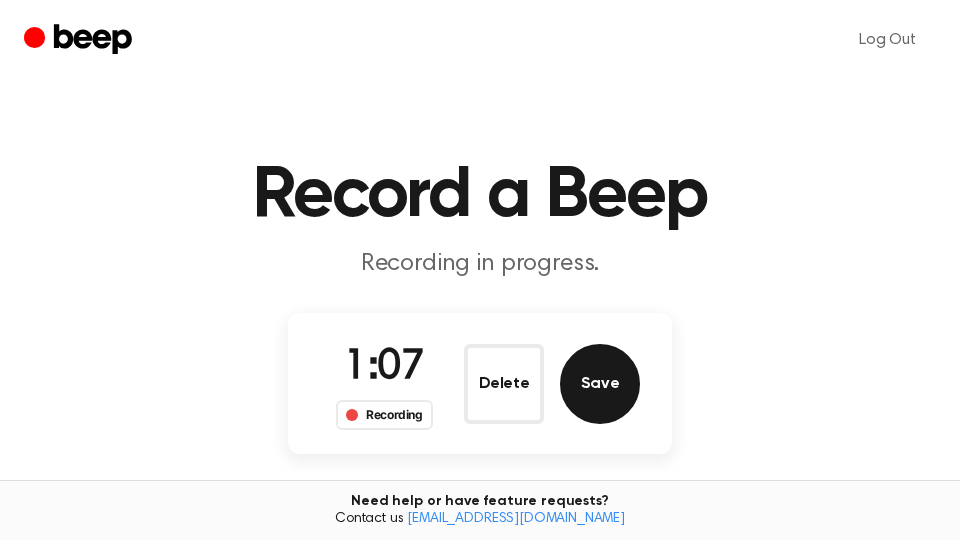 click on "Save" at bounding box center (600, 384) 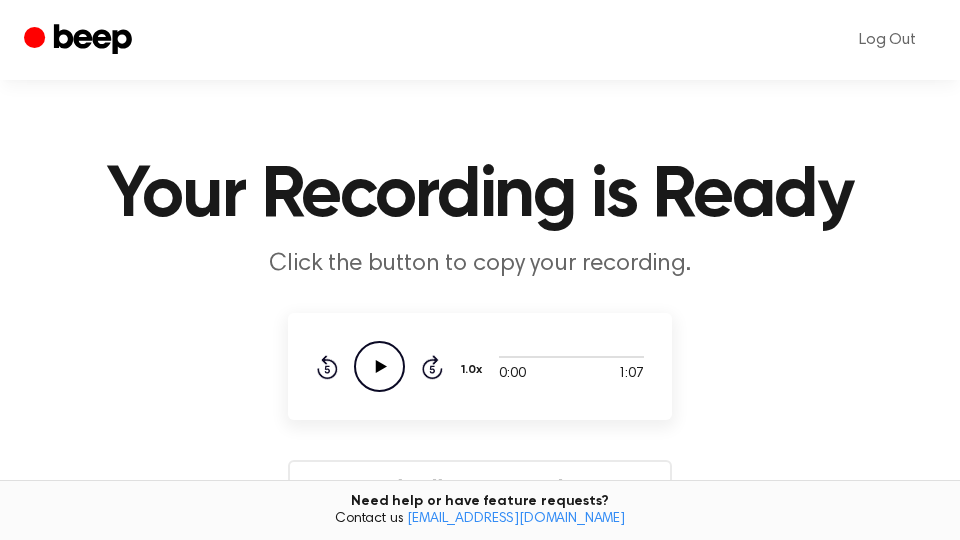 scroll, scrollTop: 340, scrollLeft: 0, axis: vertical 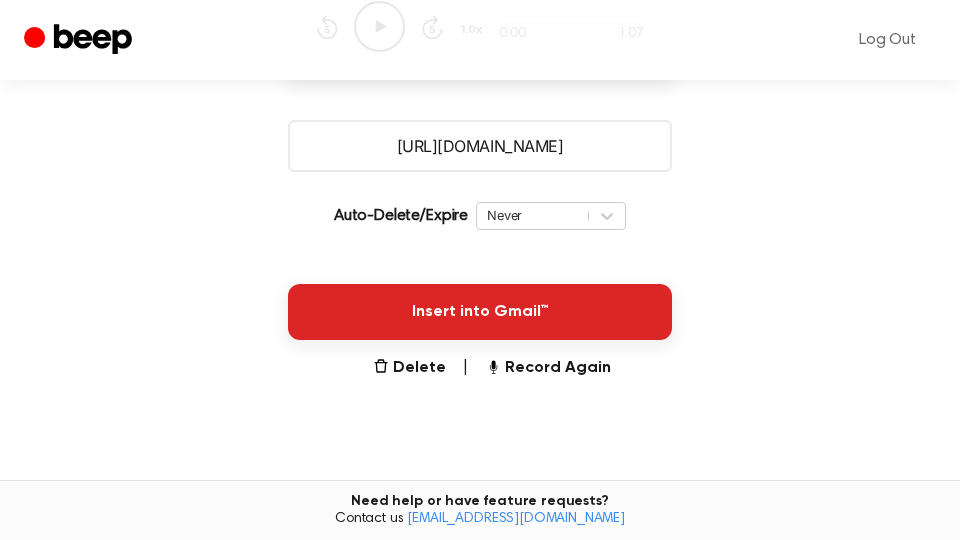 click on "Insert into Gmail™" at bounding box center [480, 312] 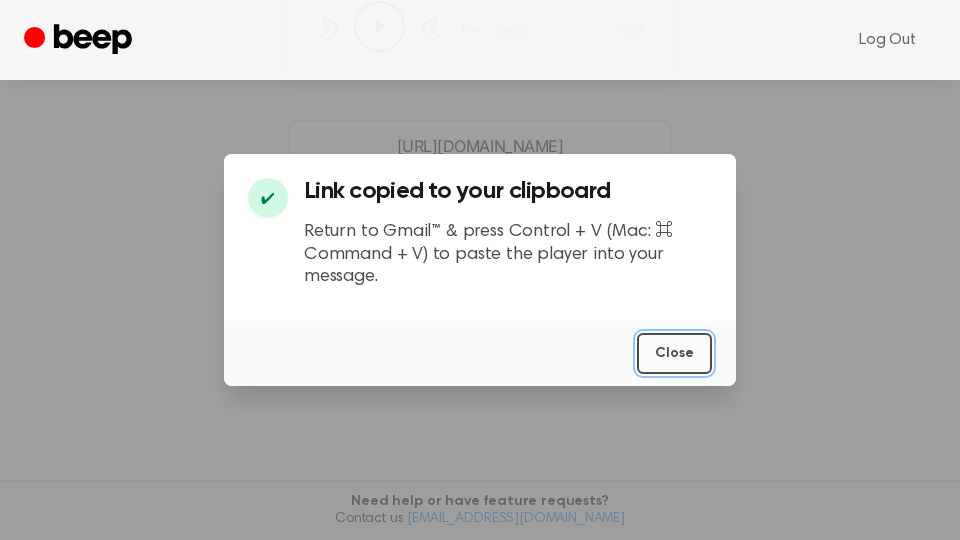 click on "Close" at bounding box center [674, 353] 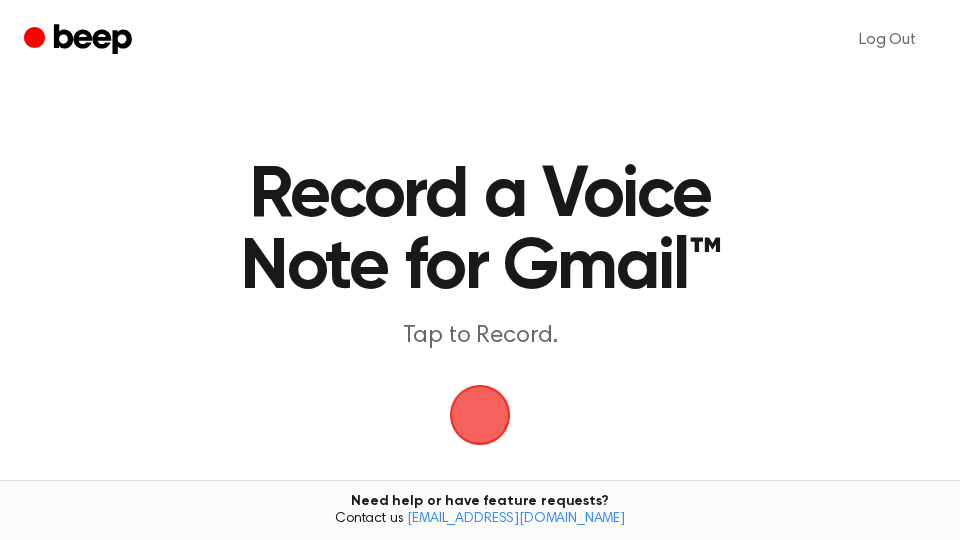 scroll, scrollTop: 0, scrollLeft: 0, axis: both 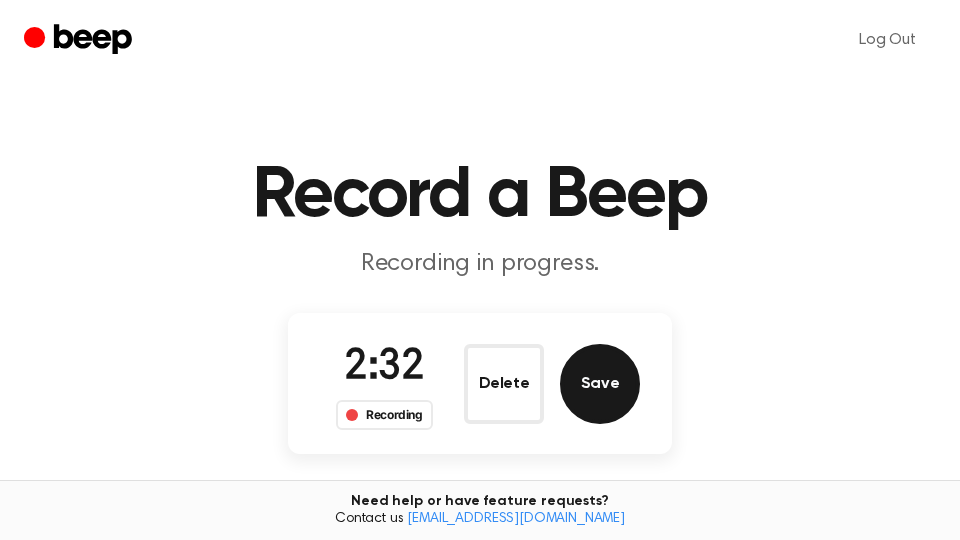 click on "Save" at bounding box center [600, 384] 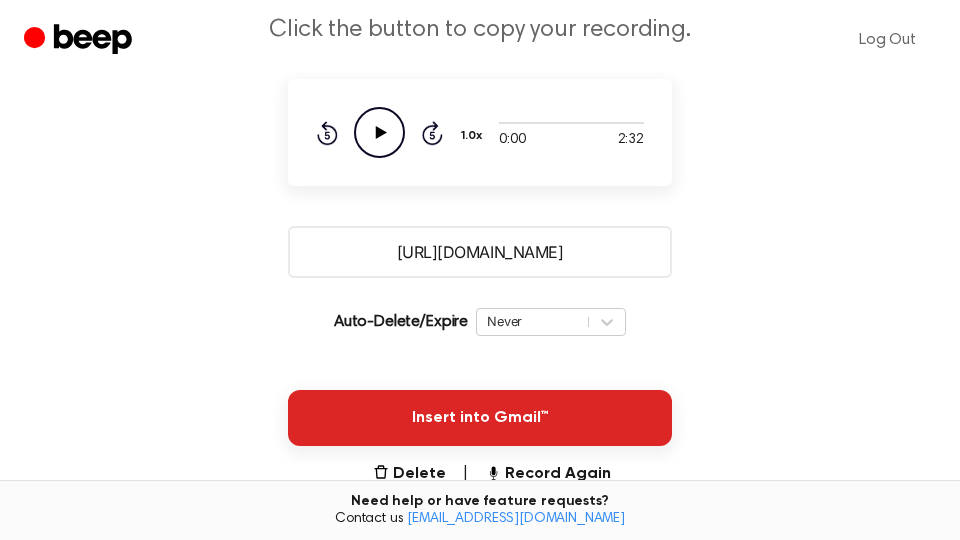 scroll, scrollTop: 340, scrollLeft: 0, axis: vertical 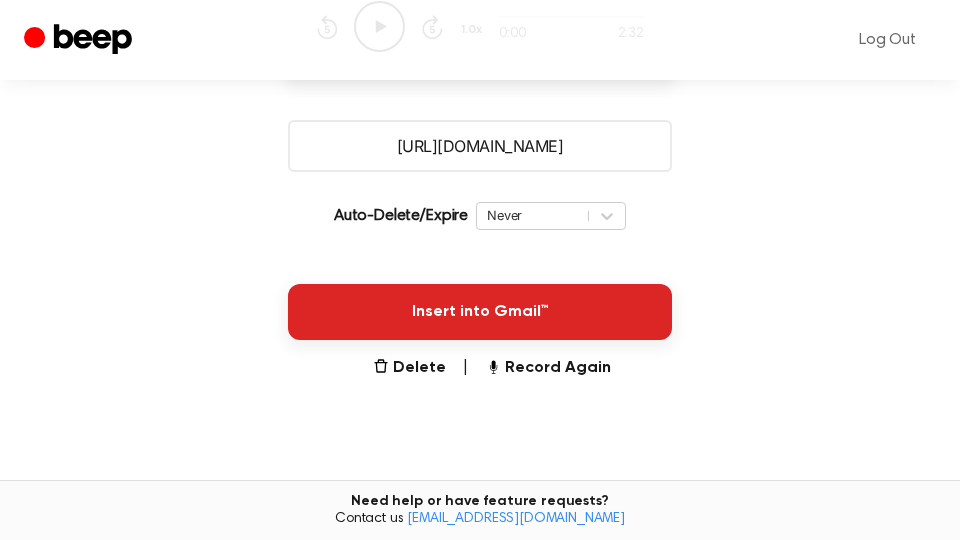 click on "Insert into Gmail™" at bounding box center (480, 312) 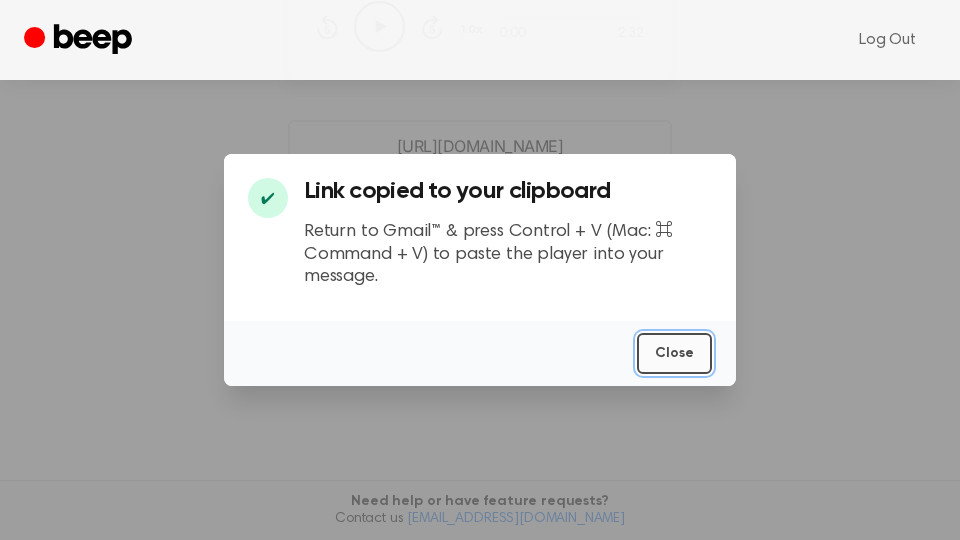 click on "Close" at bounding box center (674, 353) 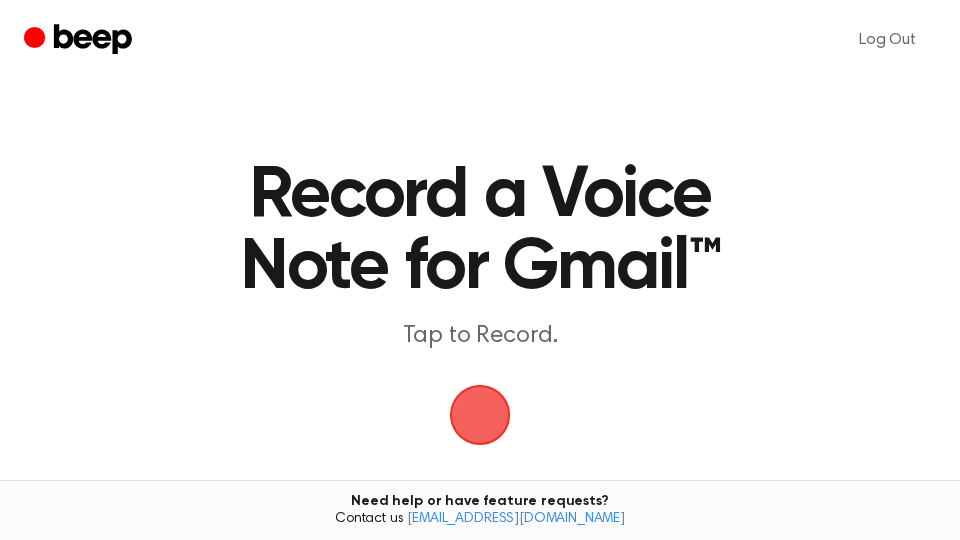 click at bounding box center (480, 415) 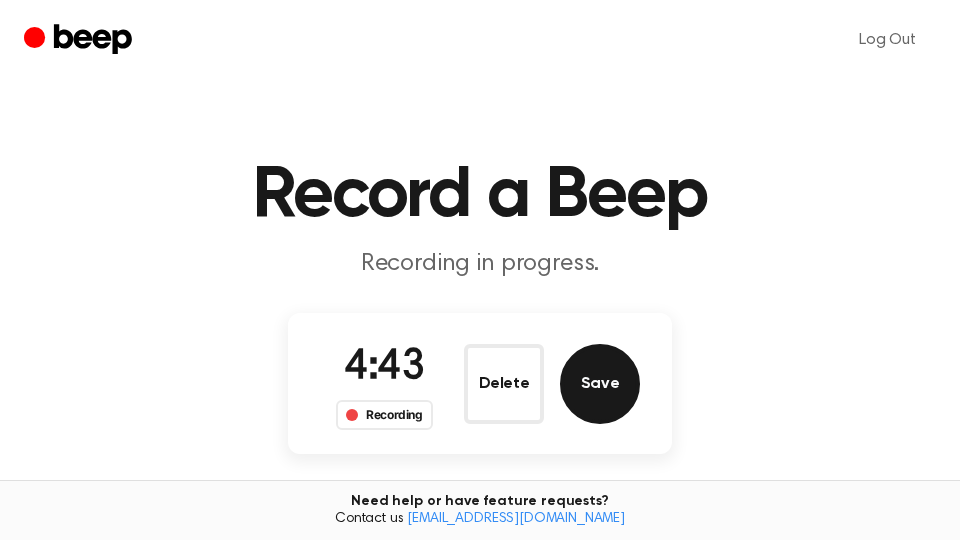 click on "Save" at bounding box center (600, 384) 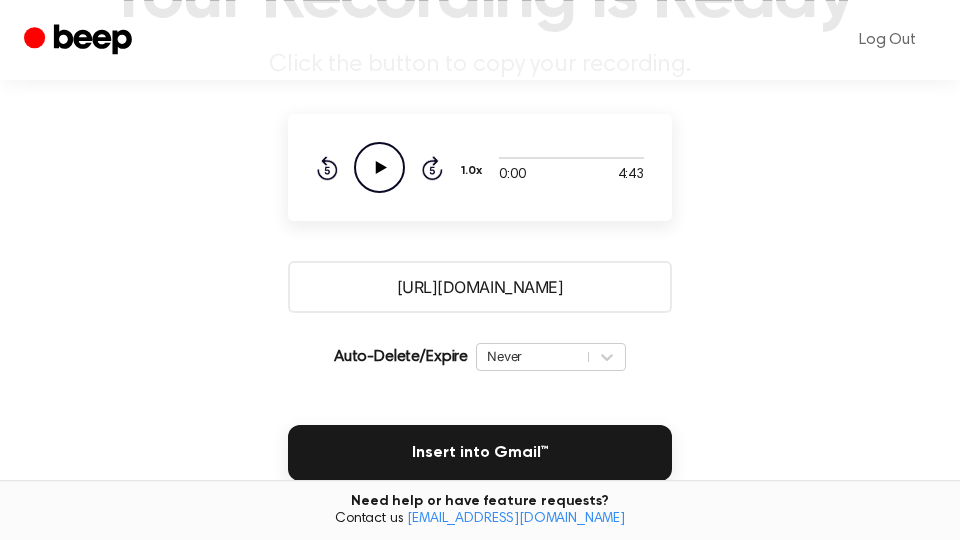 scroll, scrollTop: 340, scrollLeft: 0, axis: vertical 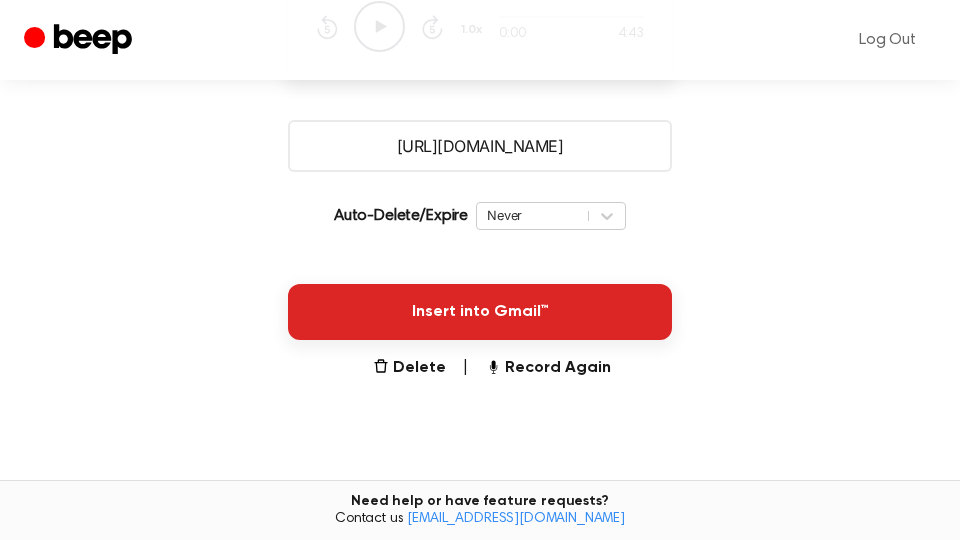 click on "Insert into Gmail™" at bounding box center (480, 312) 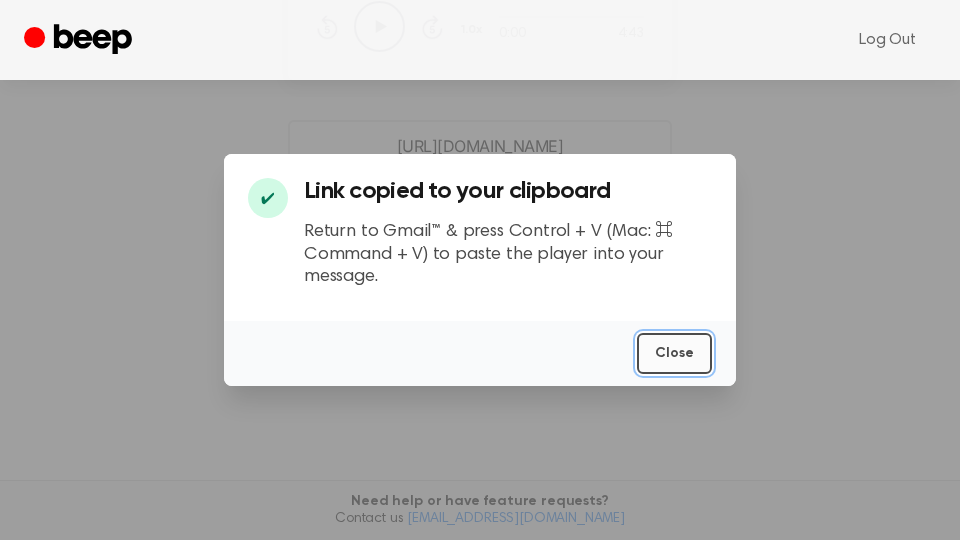 click on "Close" at bounding box center (674, 353) 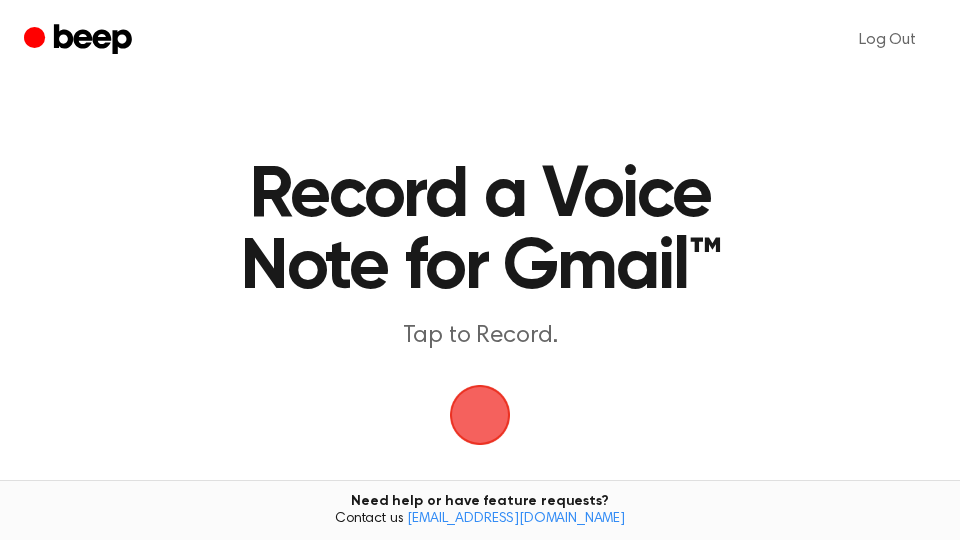 scroll, scrollTop: 0, scrollLeft: 0, axis: both 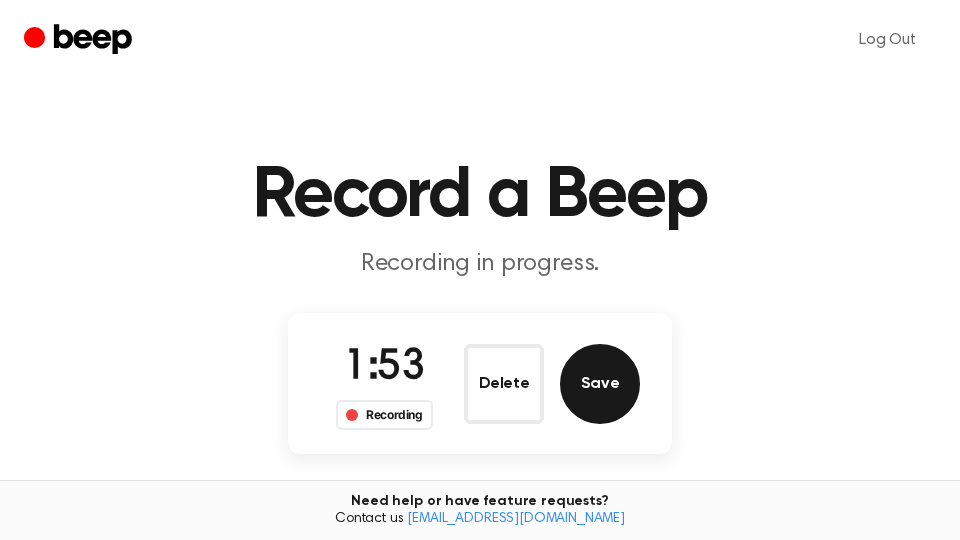 click on "Save" at bounding box center [600, 384] 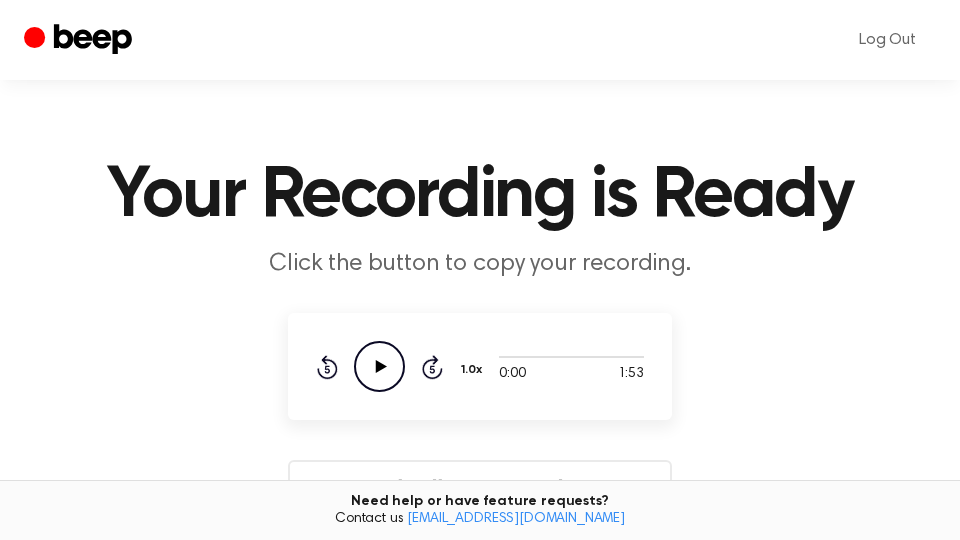 scroll, scrollTop: 340, scrollLeft: 0, axis: vertical 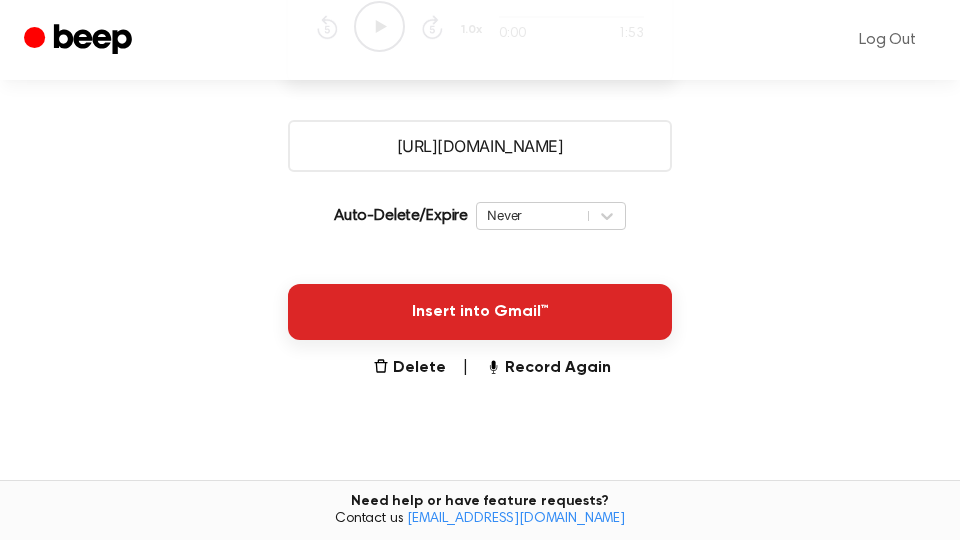 click on "Insert into Gmail™" at bounding box center [480, 312] 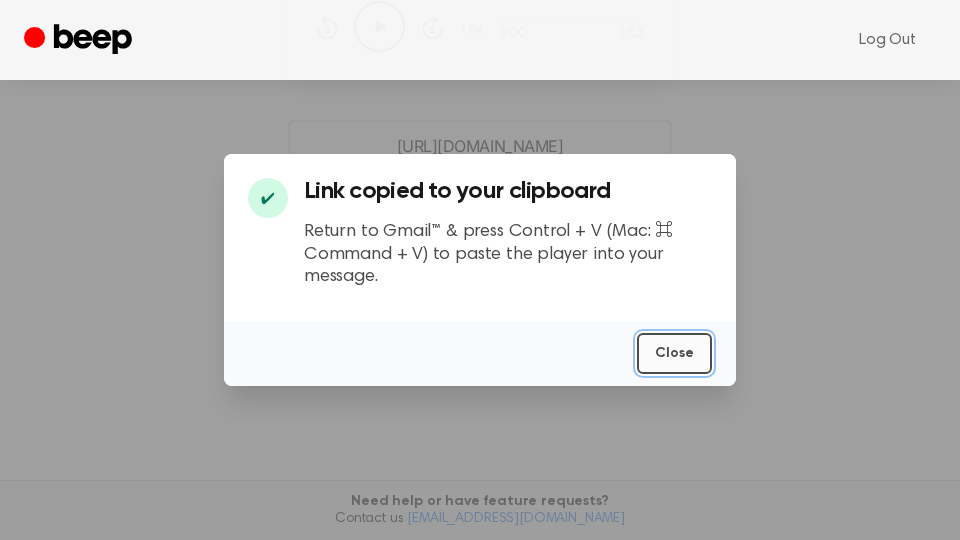 click on "Close" at bounding box center [674, 353] 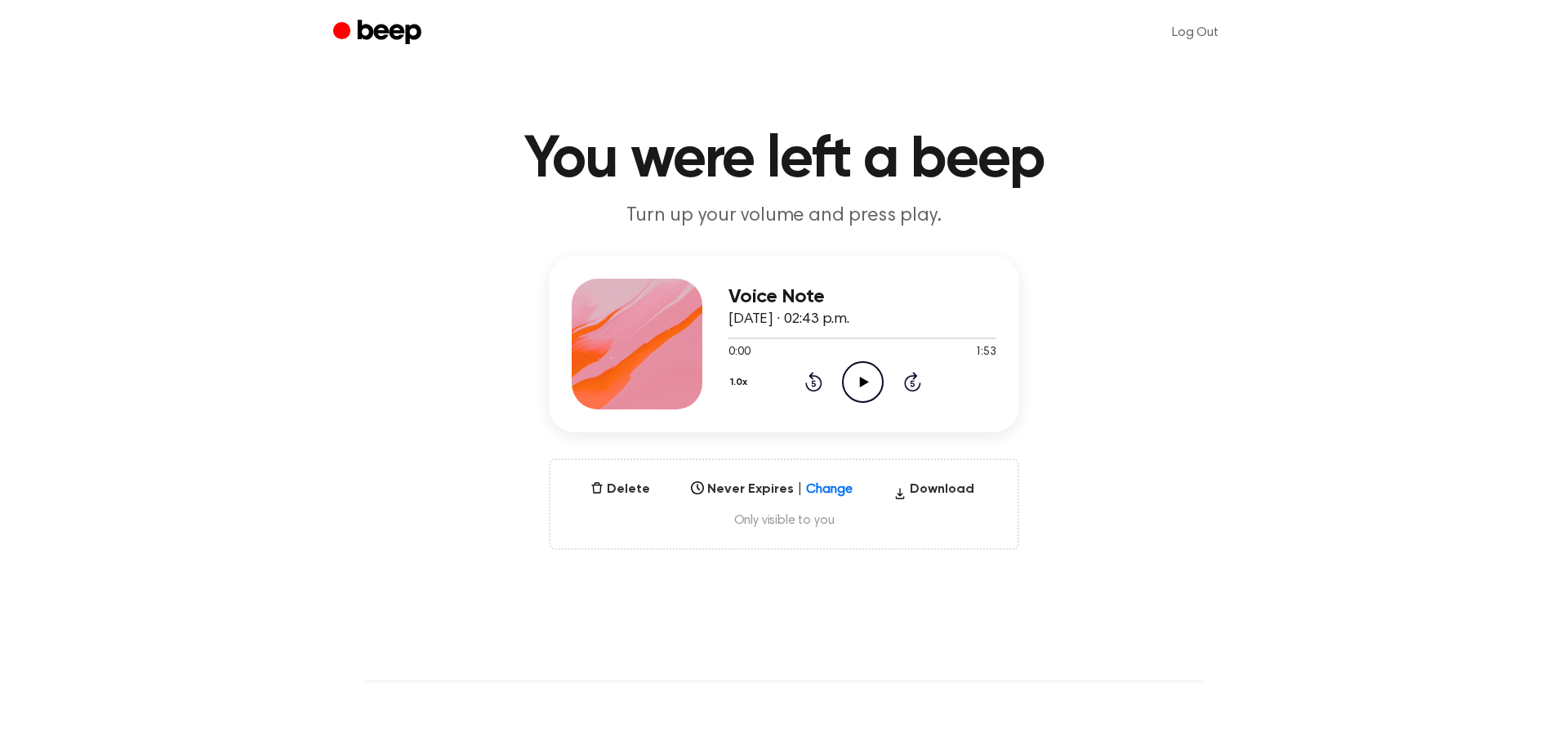 scroll, scrollTop: 0, scrollLeft: 0, axis: both 